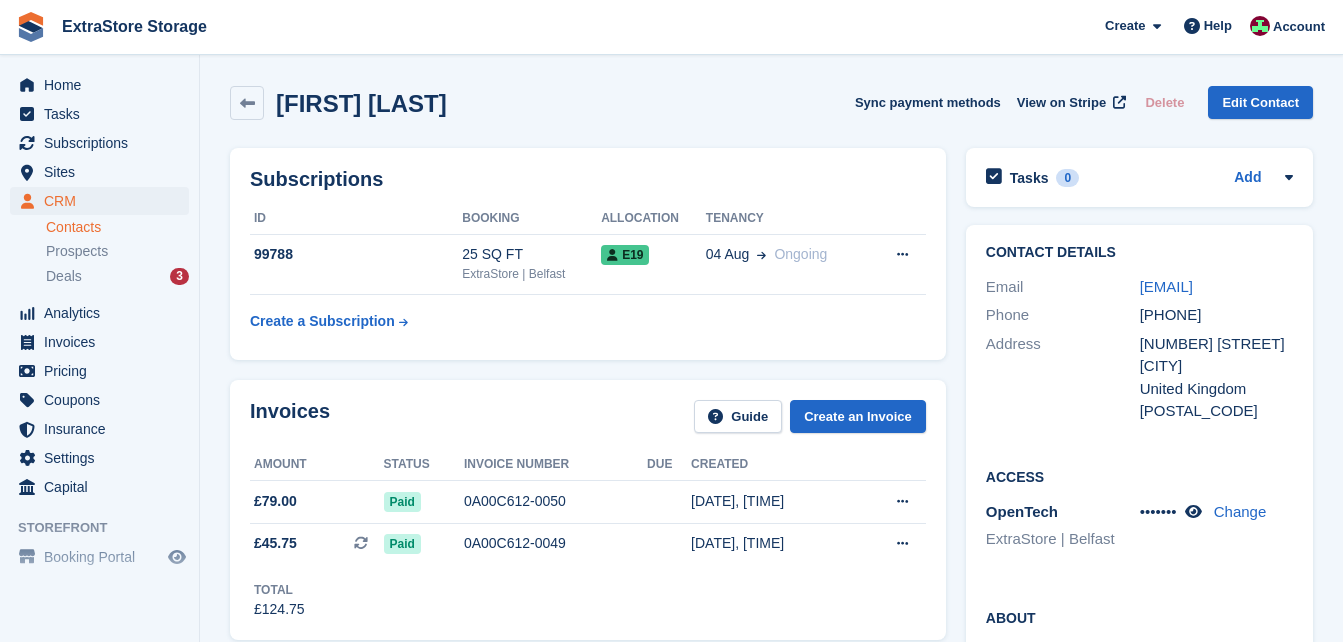 scroll, scrollTop: 0, scrollLeft: 0, axis: both 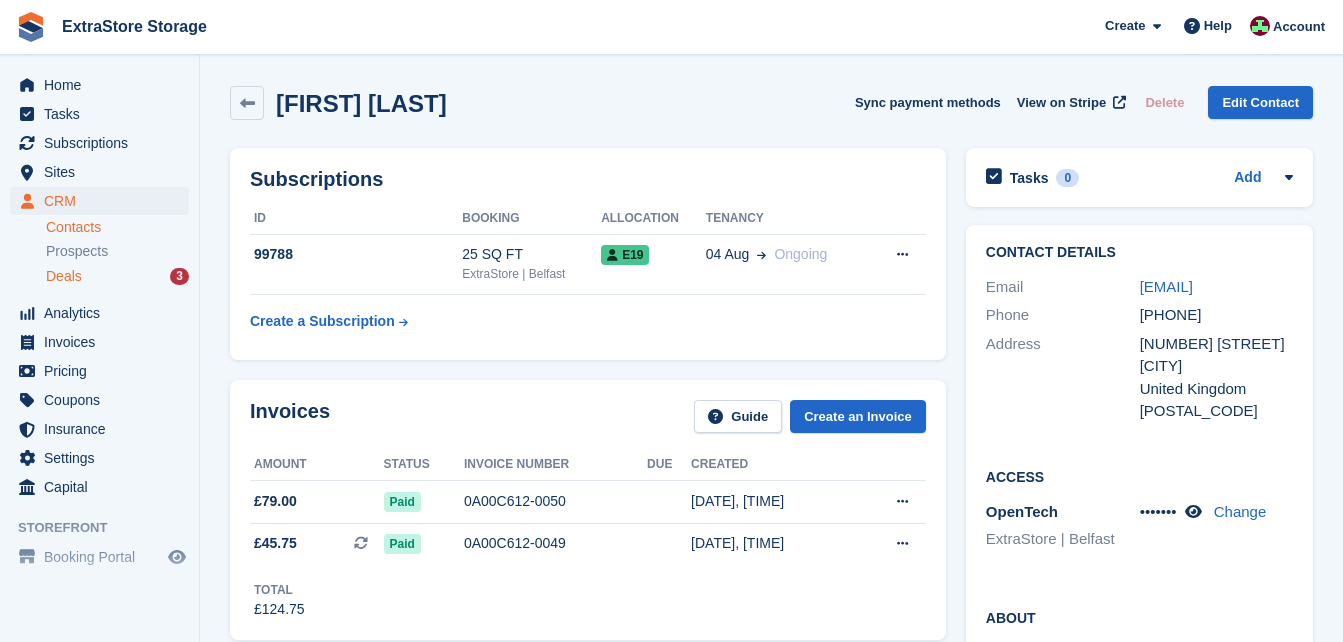 click on "Deals
3" at bounding box center (117, 276) 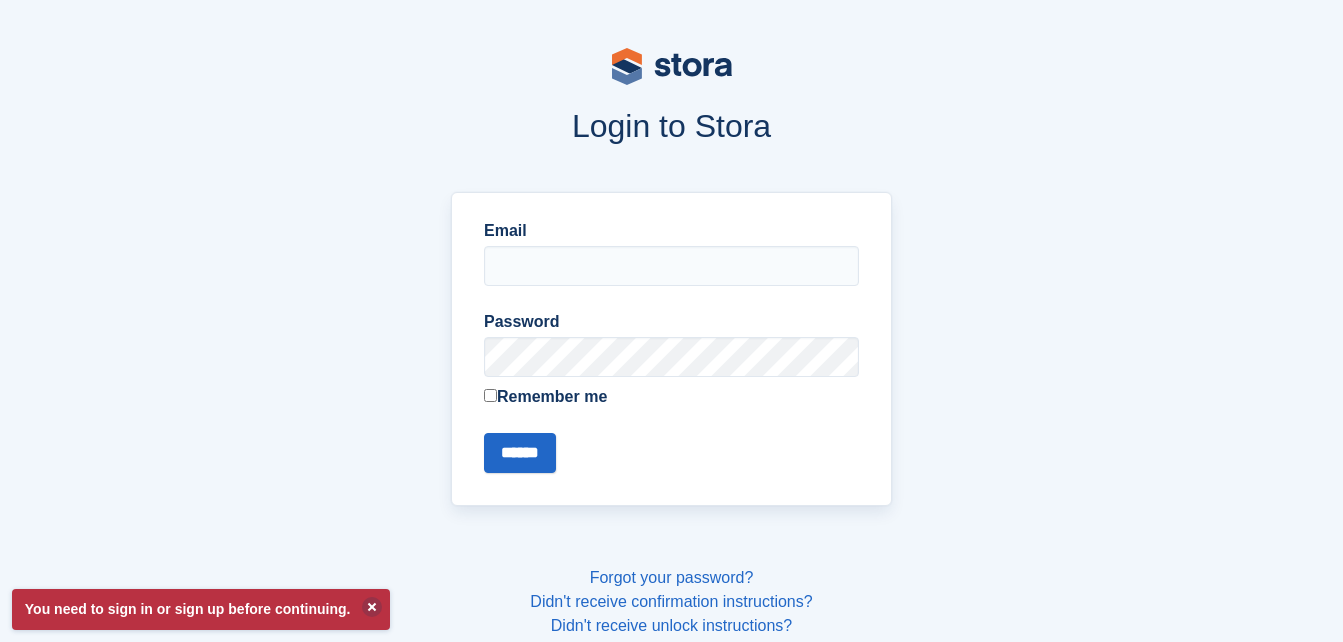 type on "**********" 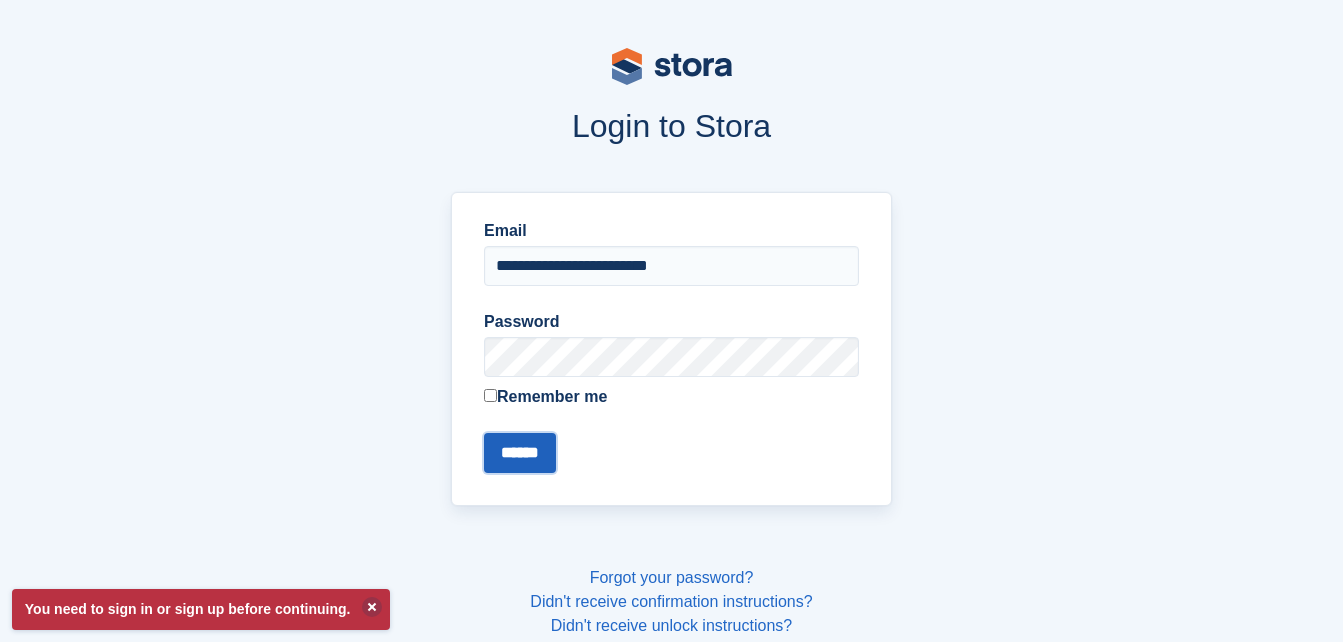 click on "******" at bounding box center [520, 453] 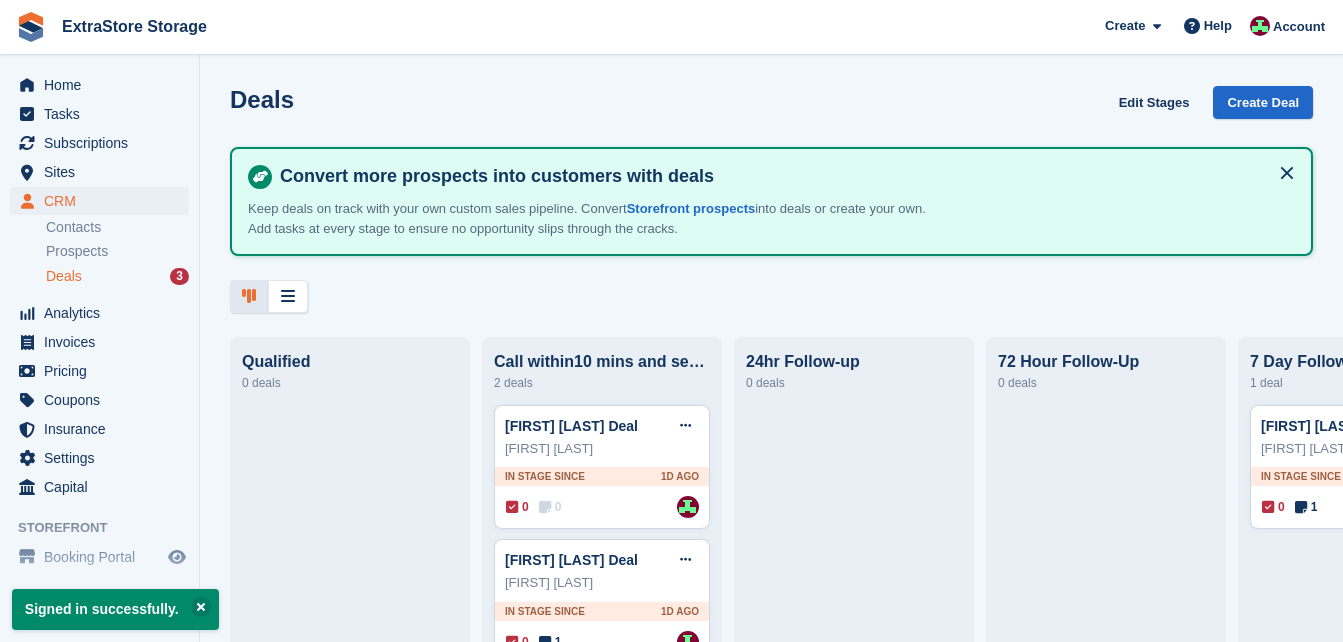 scroll, scrollTop: 0, scrollLeft: 0, axis: both 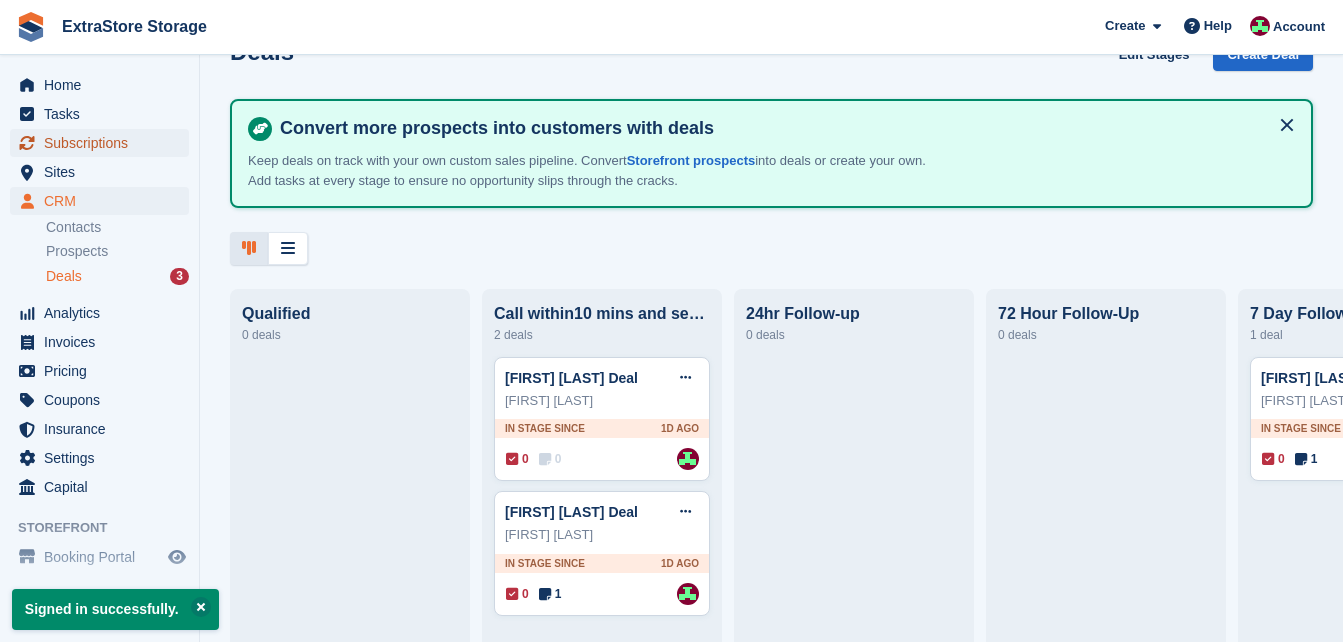 click on "Subscriptions" at bounding box center [104, 143] 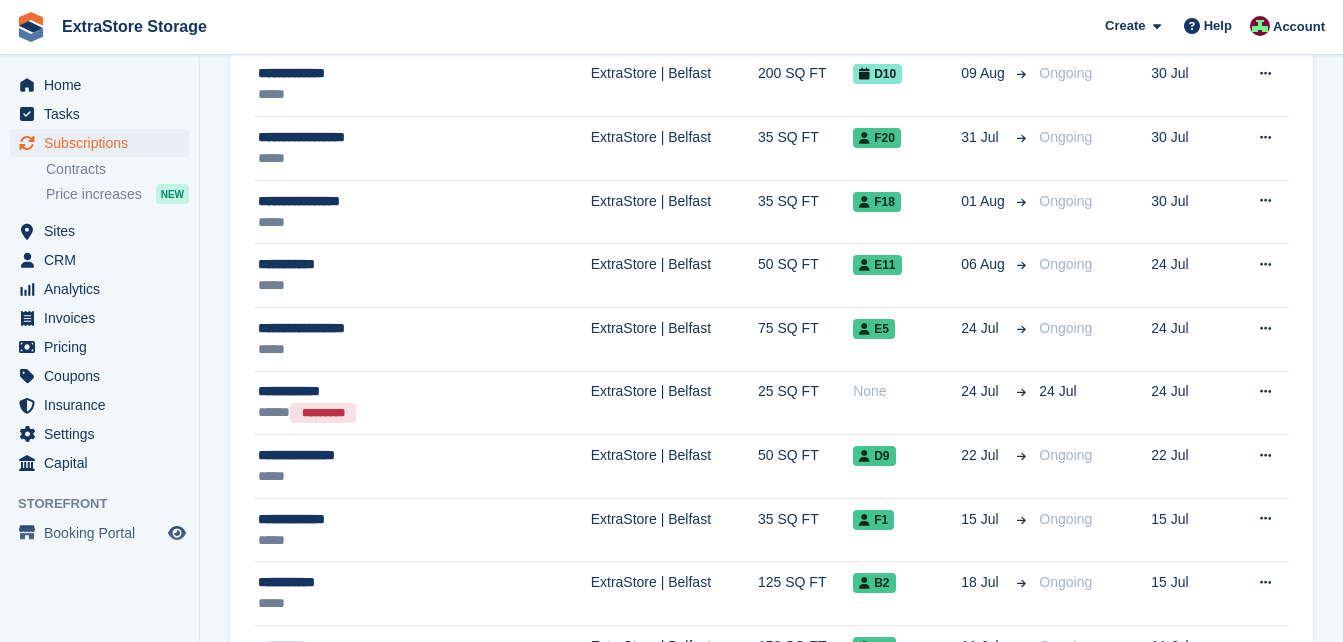 scroll, scrollTop: 0, scrollLeft: 0, axis: both 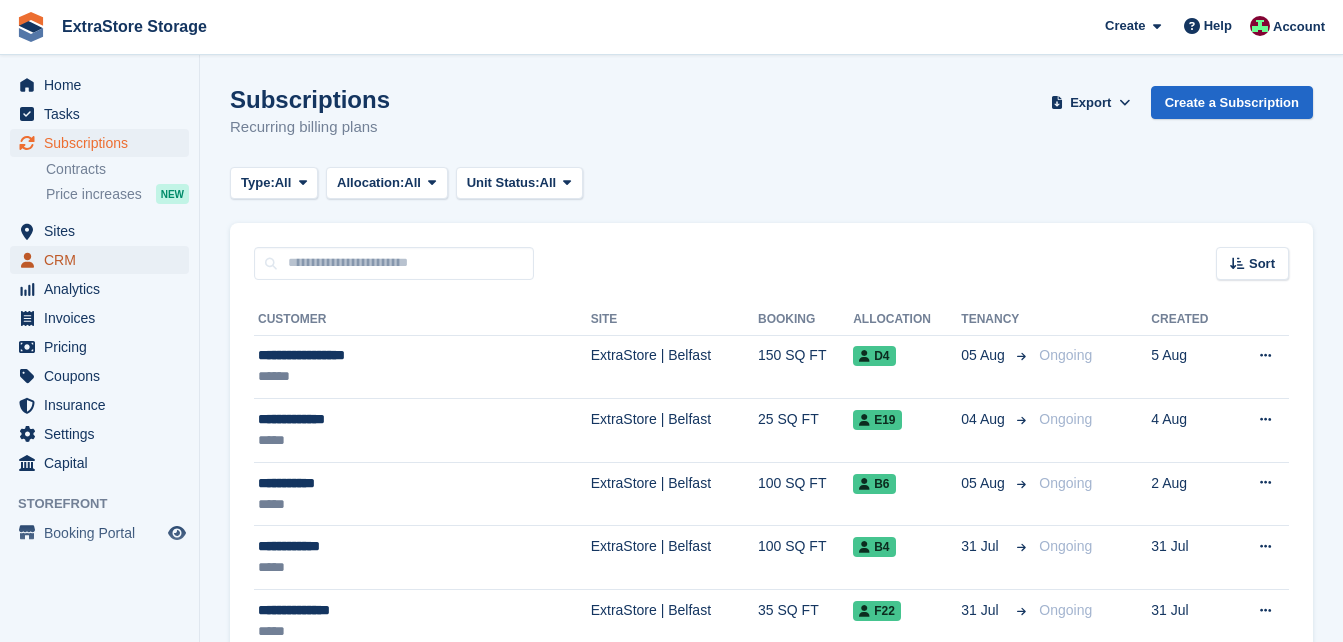 click on "CRM" at bounding box center [104, 260] 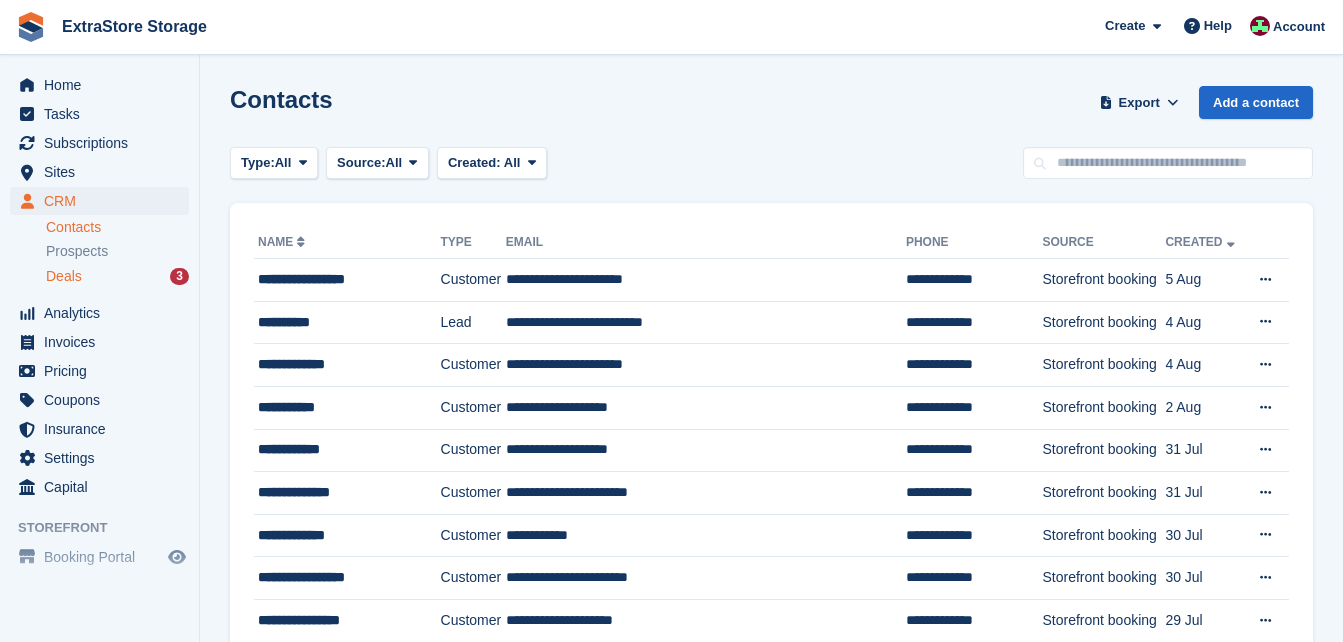 click on "Deals
3" at bounding box center (117, 276) 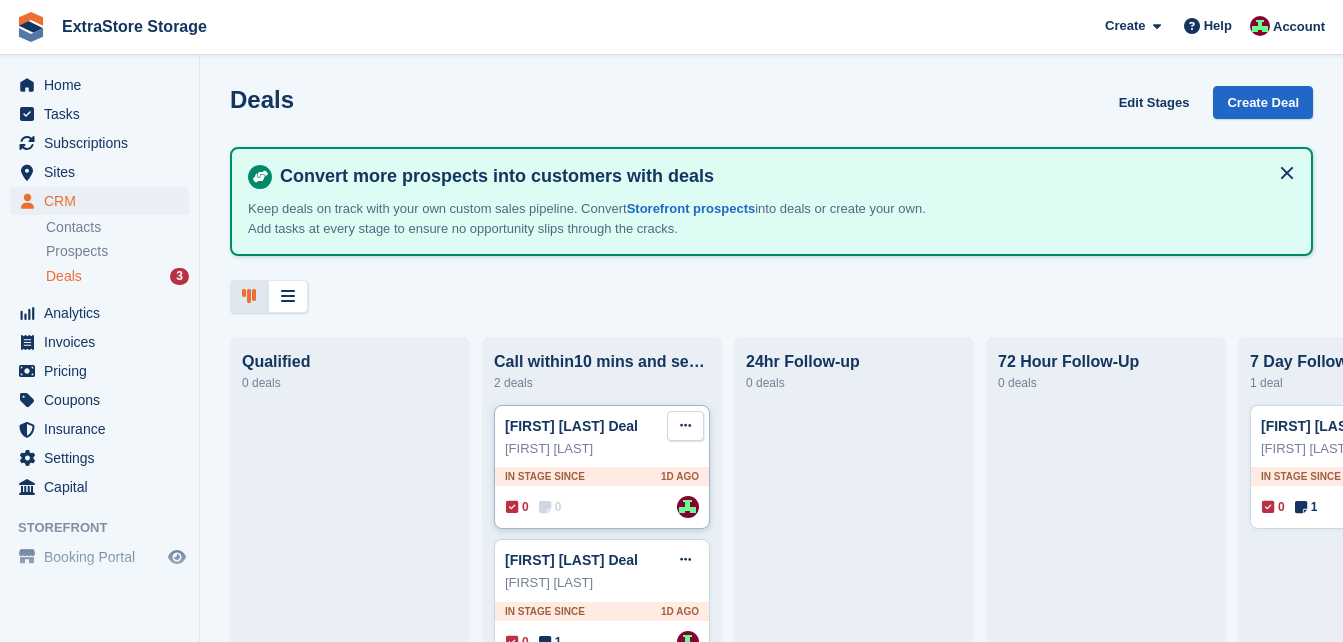 scroll, scrollTop: 68, scrollLeft: 0, axis: vertical 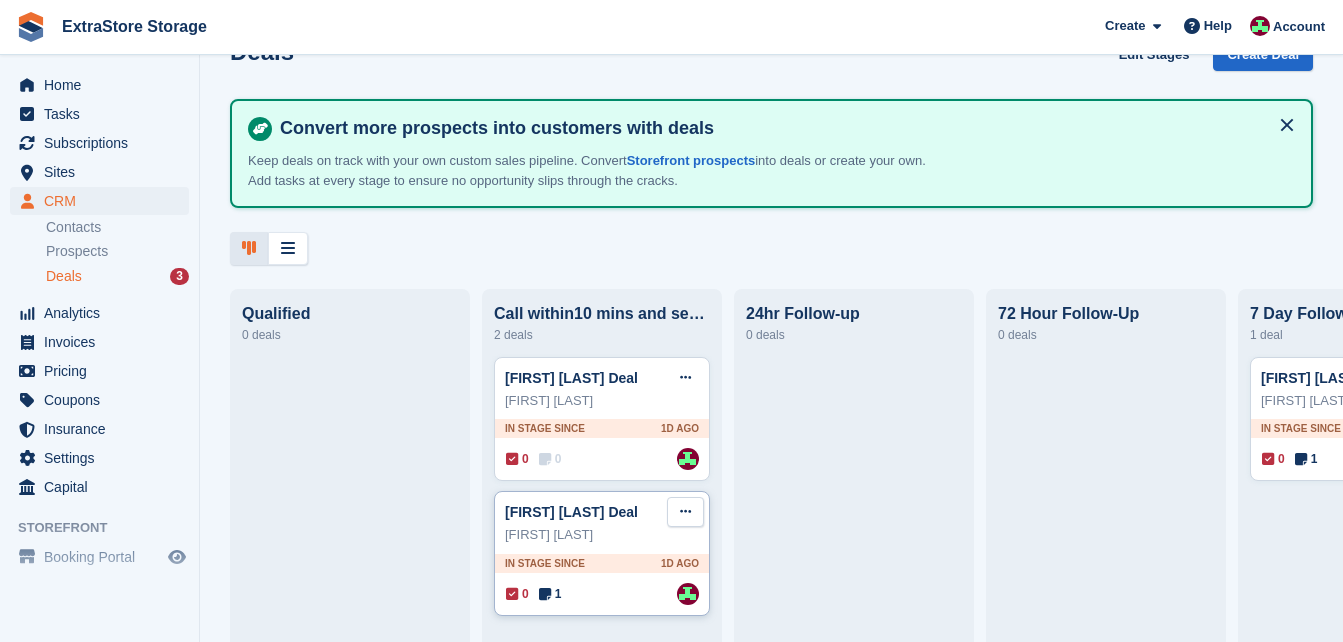 click at bounding box center (685, 511) 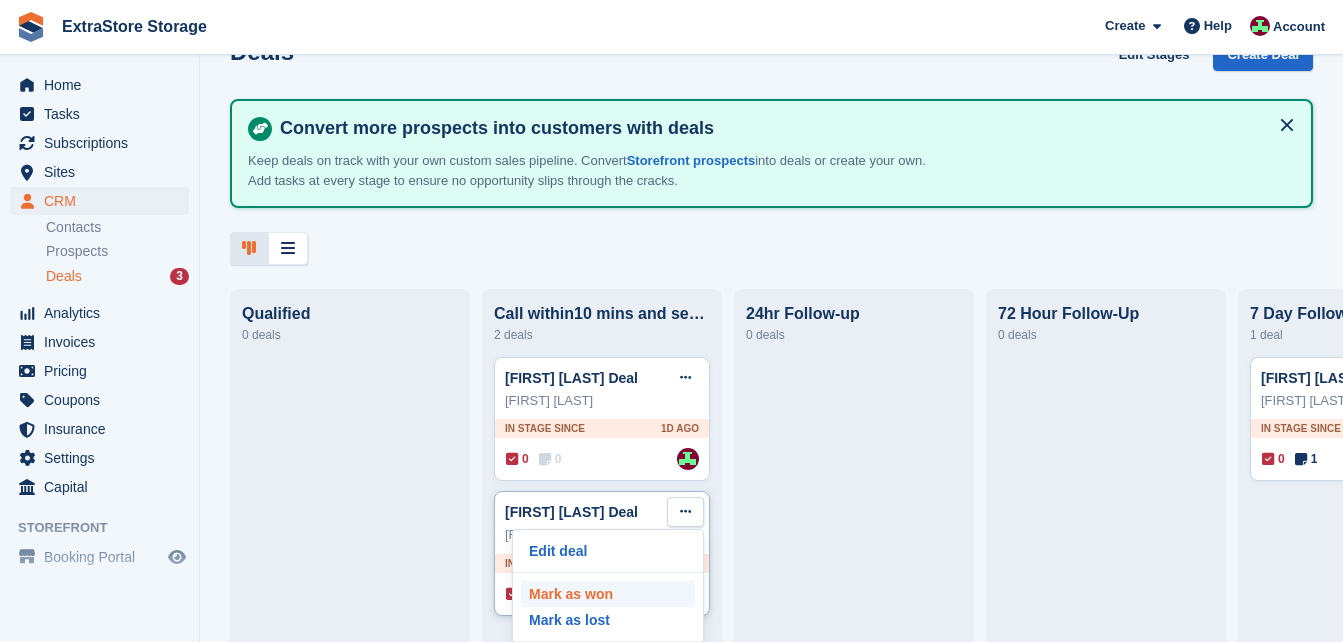 click on "Mark as won" at bounding box center (608, 594) 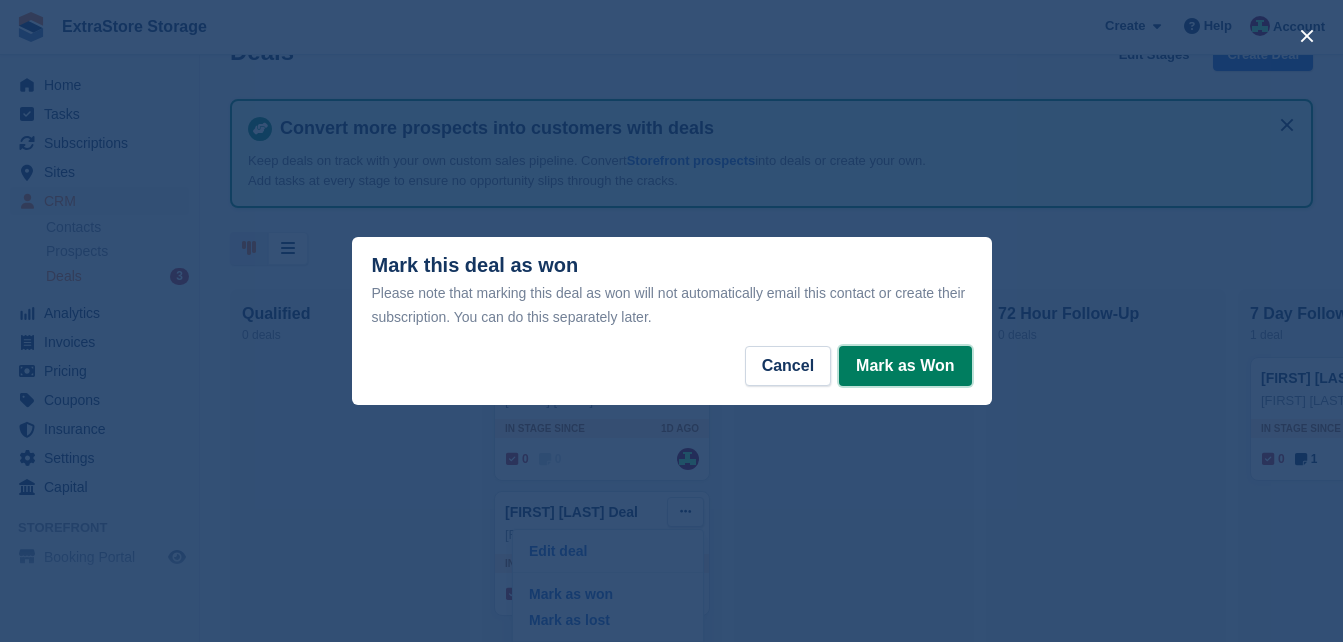 click on "Mark as Won" at bounding box center [905, 366] 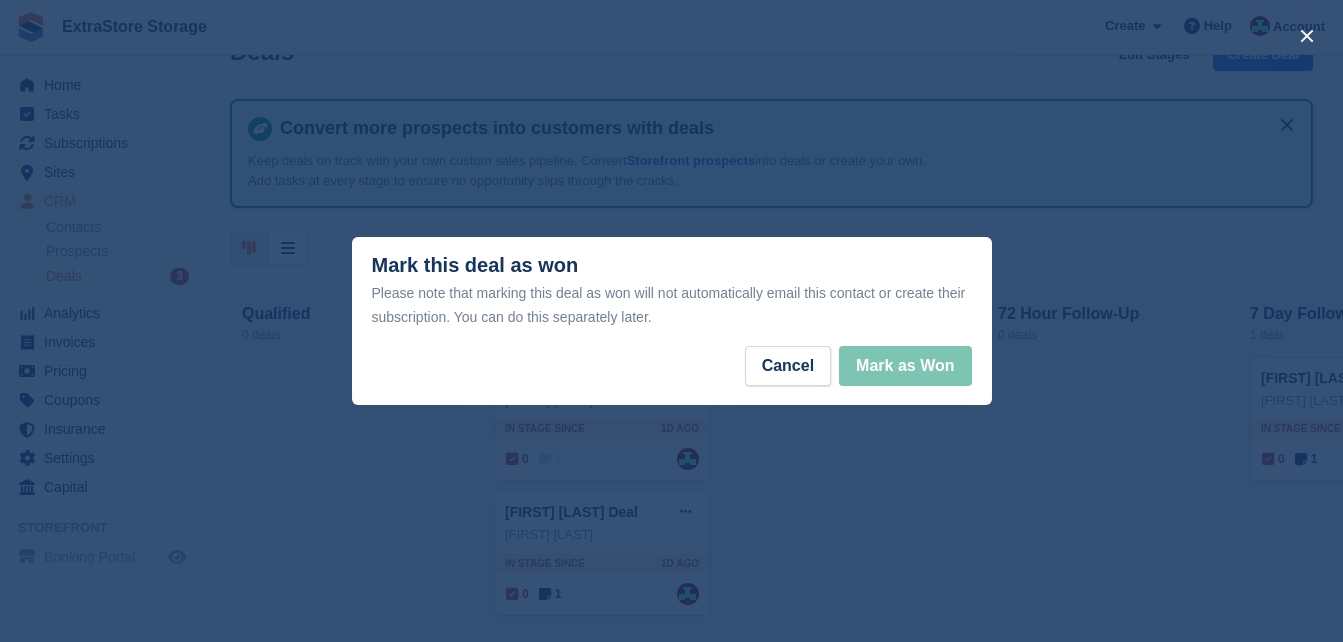 scroll, scrollTop: 0, scrollLeft: 0, axis: both 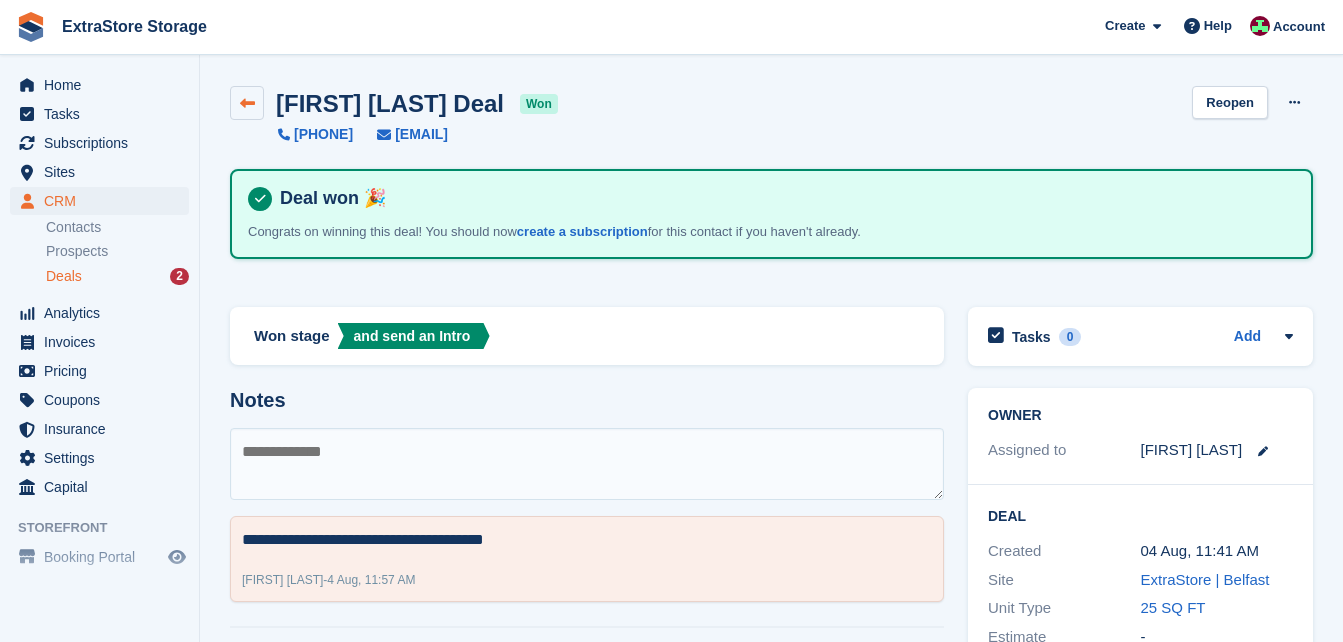 click at bounding box center (247, 103) 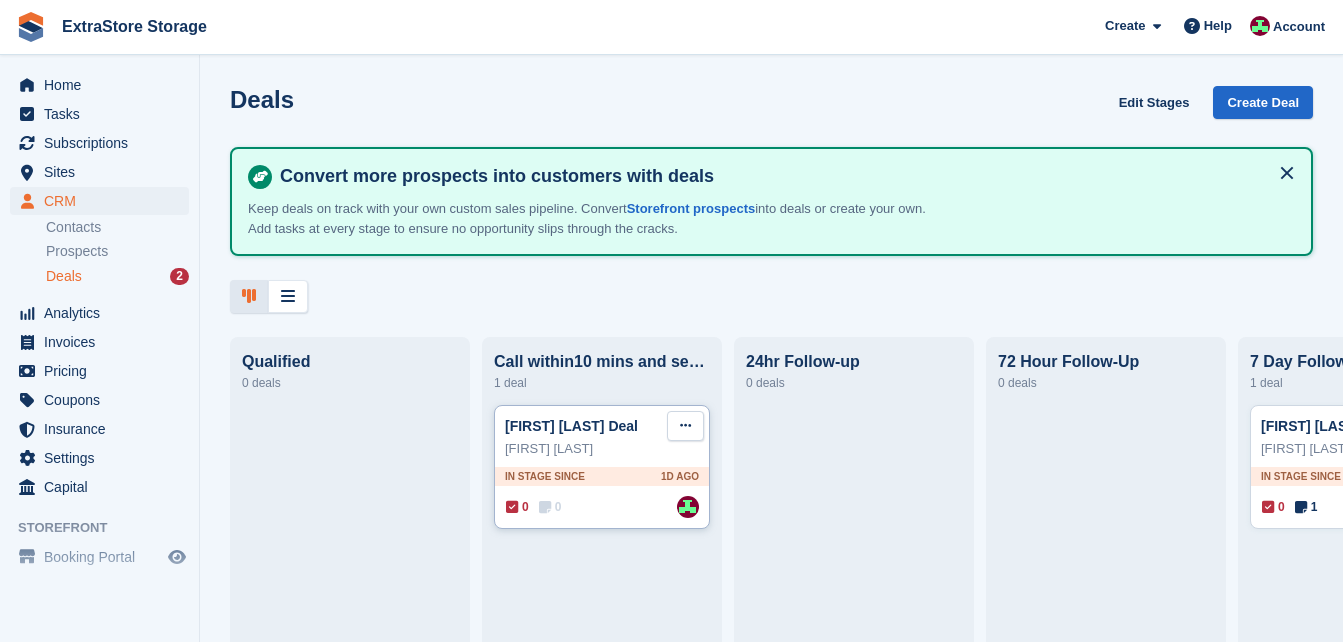 click at bounding box center (685, 425) 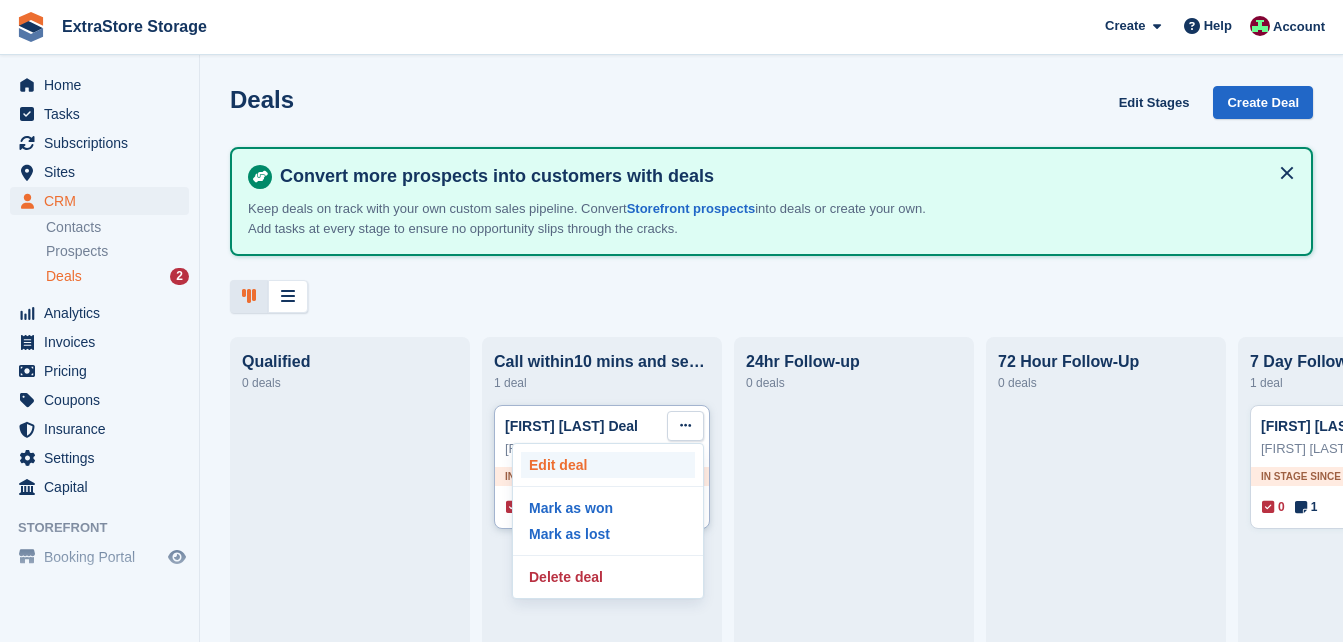 click on "Edit deal" at bounding box center [608, 465] 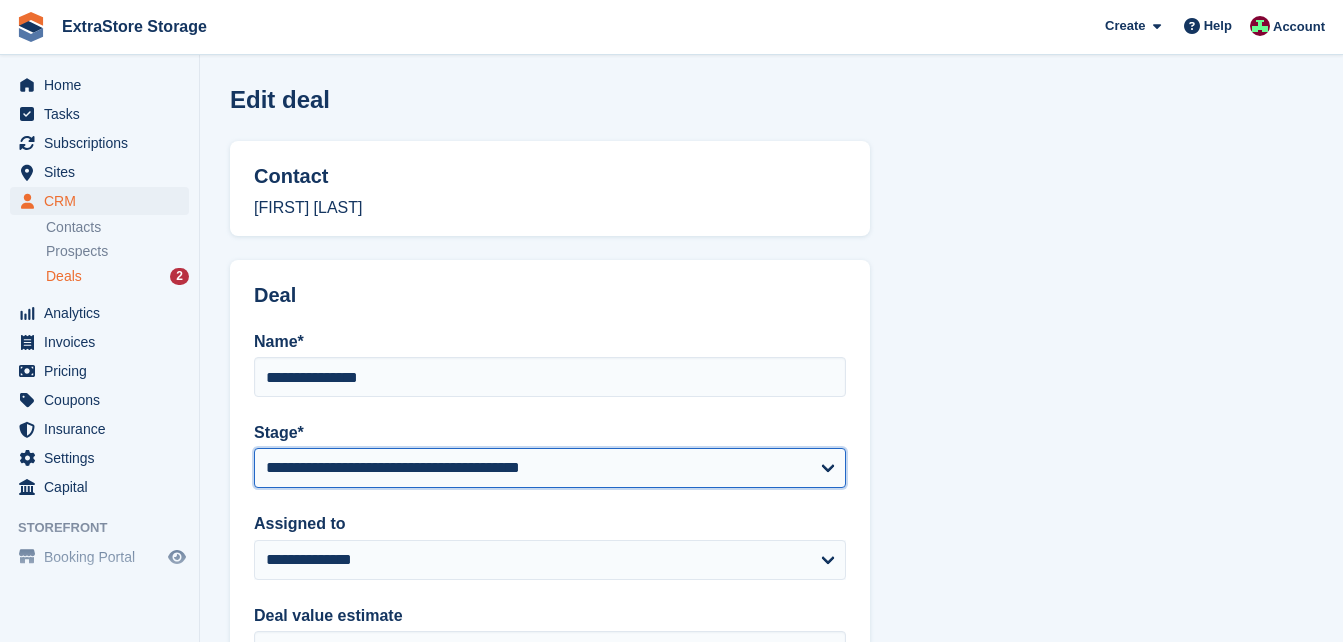 click on "**********" at bounding box center [550, 468] 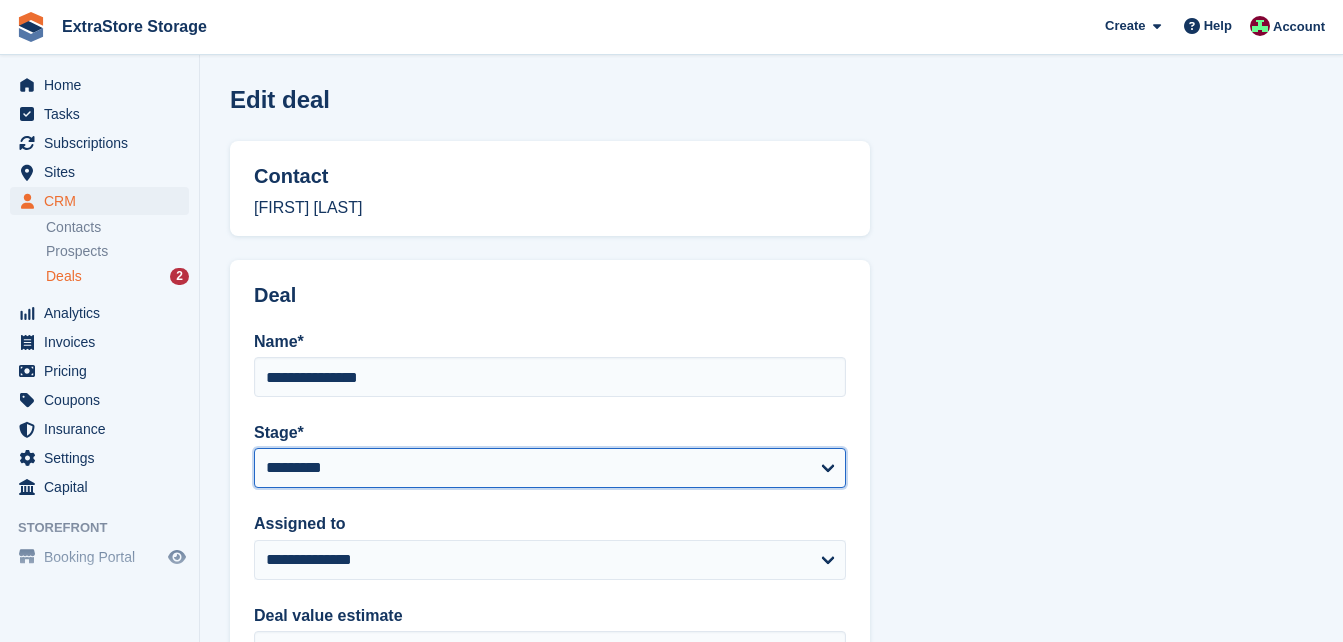 click on "**********" at bounding box center (550, 468) 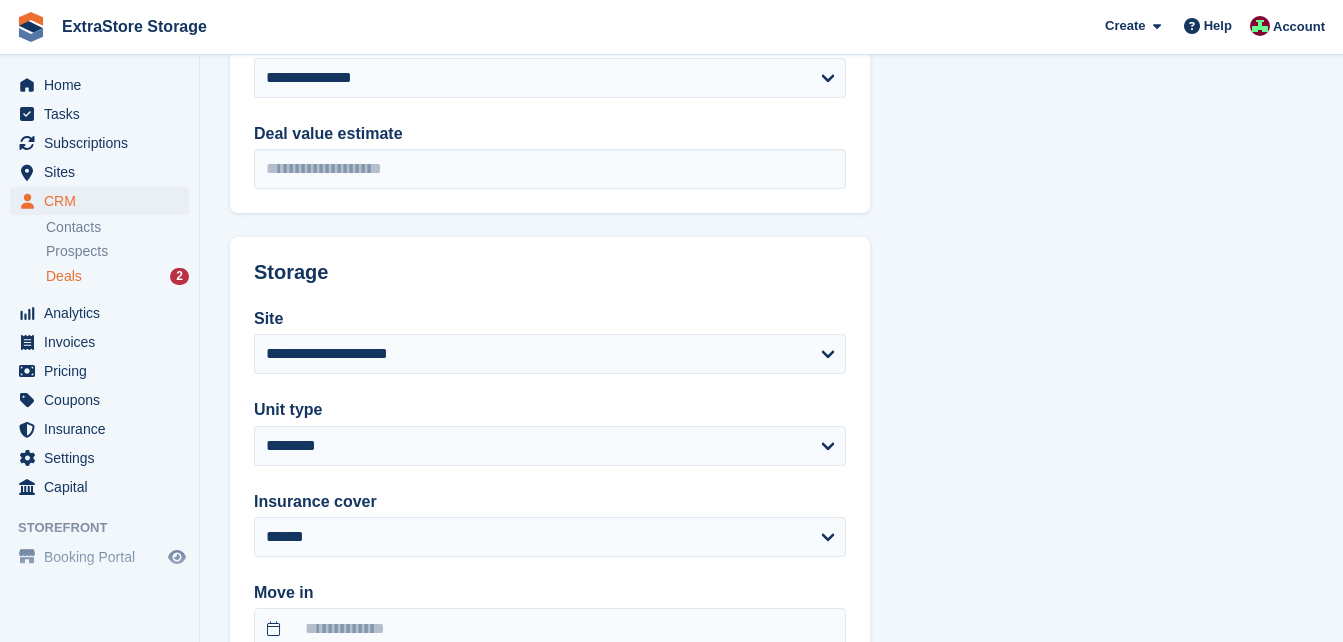 scroll, scrollTop: 600, scrollLeft: 0, axis: vertical 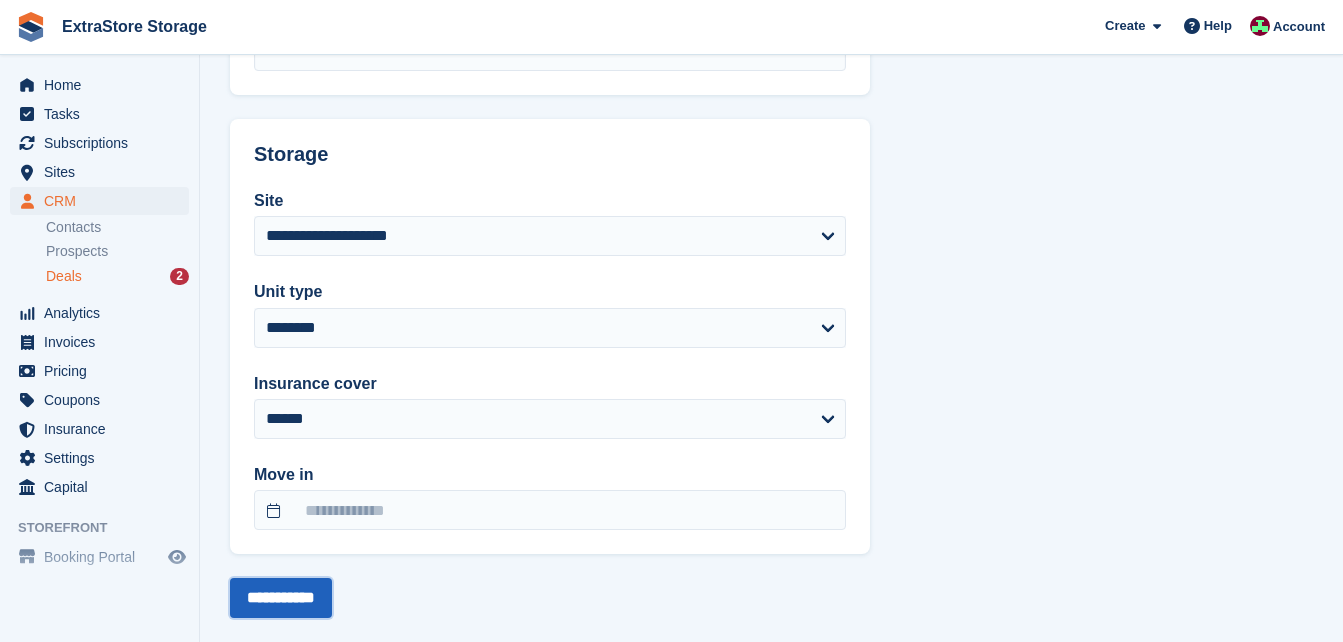 click on "**********" at bounding box center [281, 598] 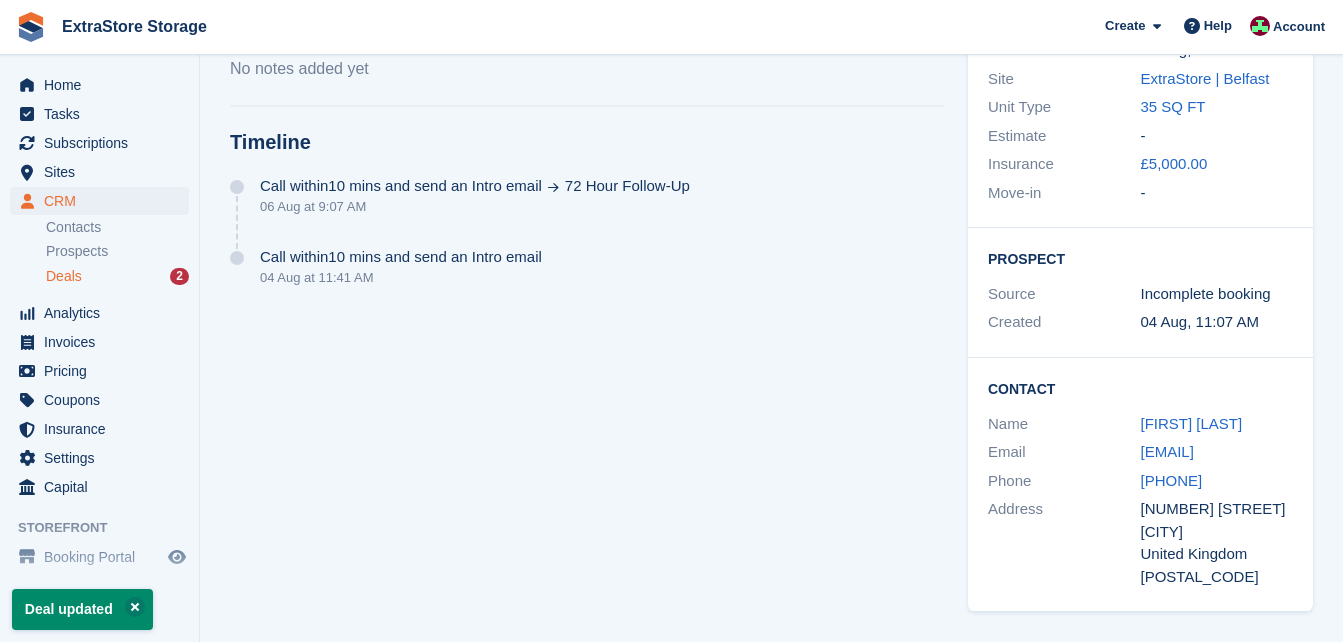 scroll, scrollTop: 0, scrollLeft: 0, axis: both 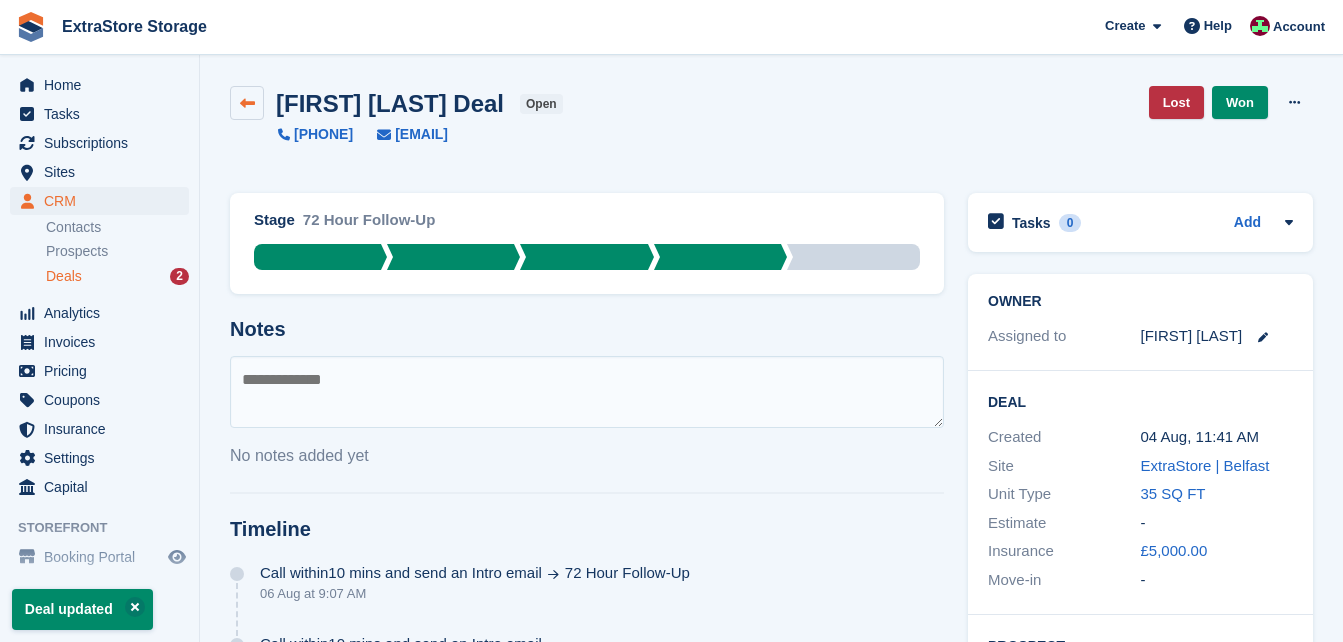 click at bounding box center [247, 103] 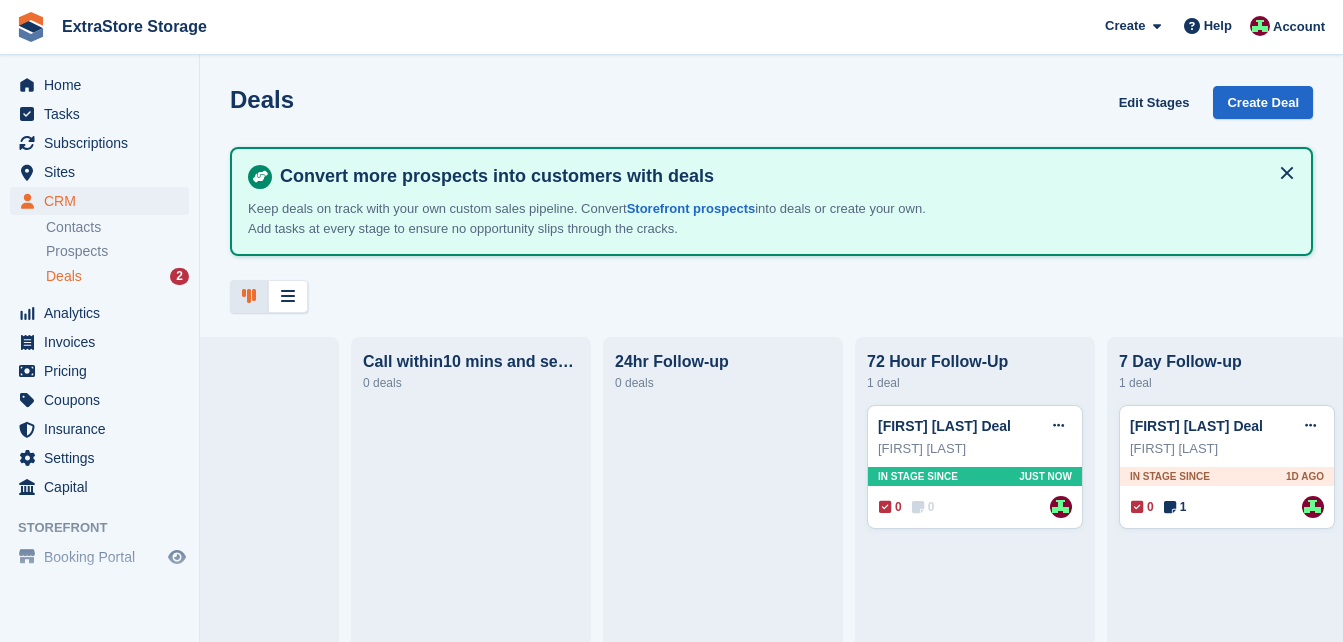 scroll, scrollTop: 0, scrollLeft: 147, axis: horizontal 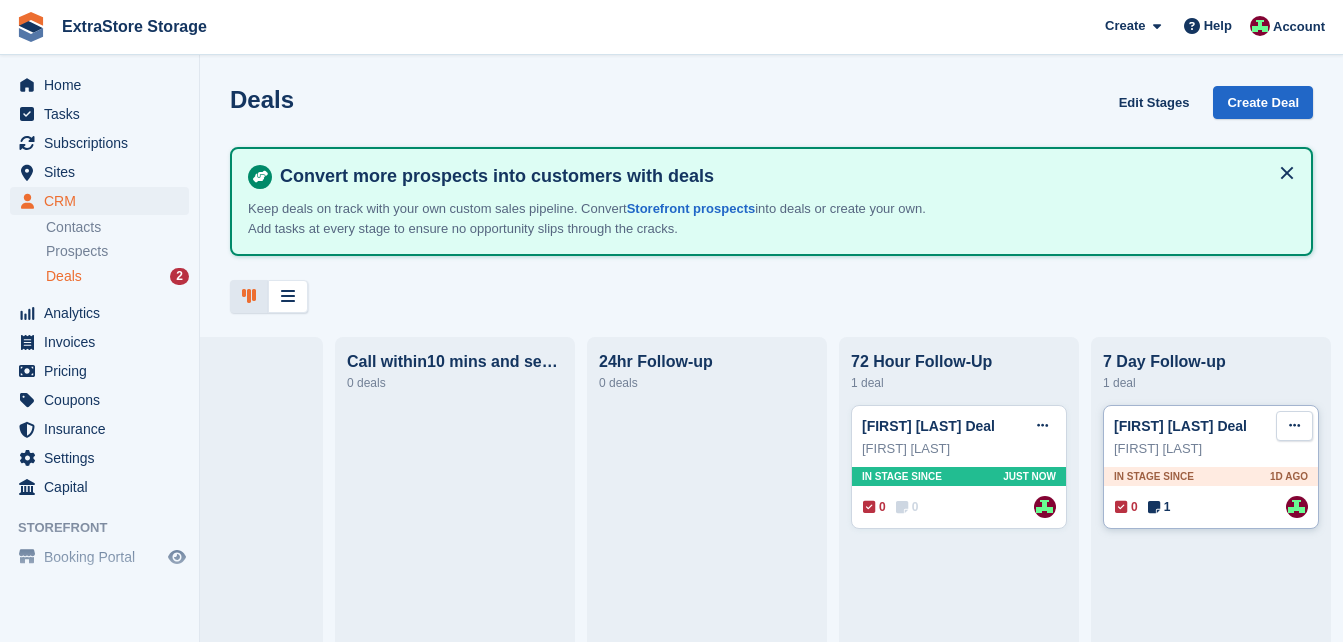 click at bounding box center [1294, 425] 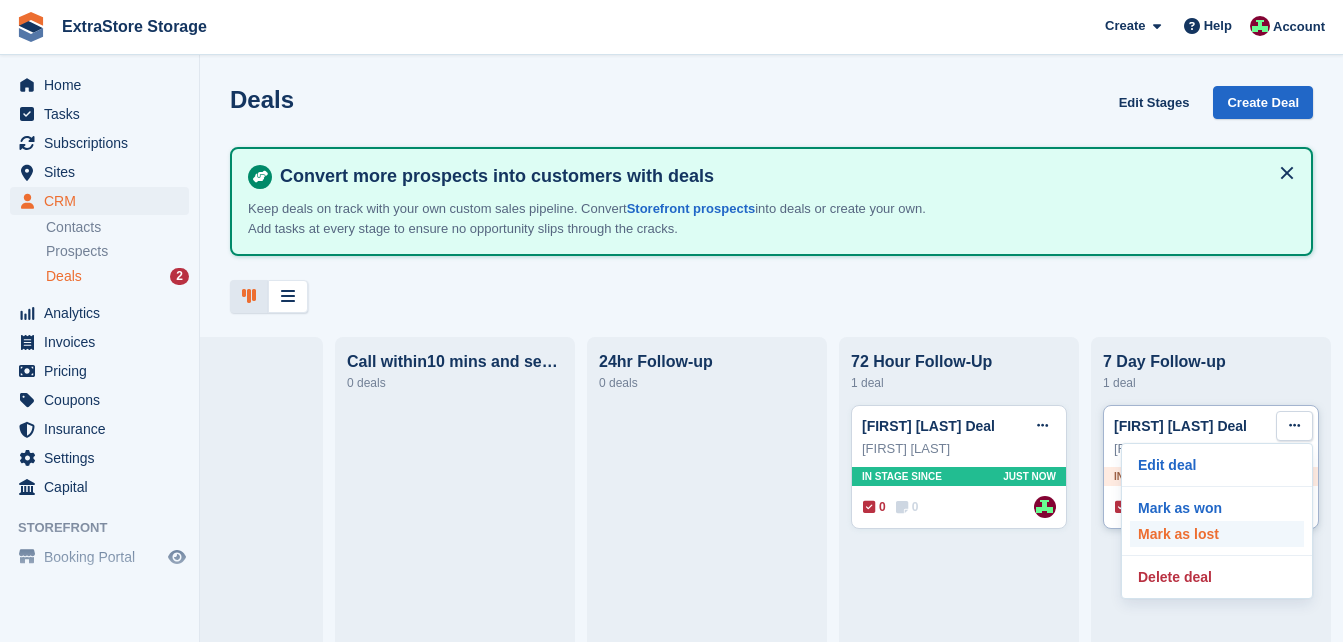 click on "Mark as lost" at bounding box center (1217, 534) 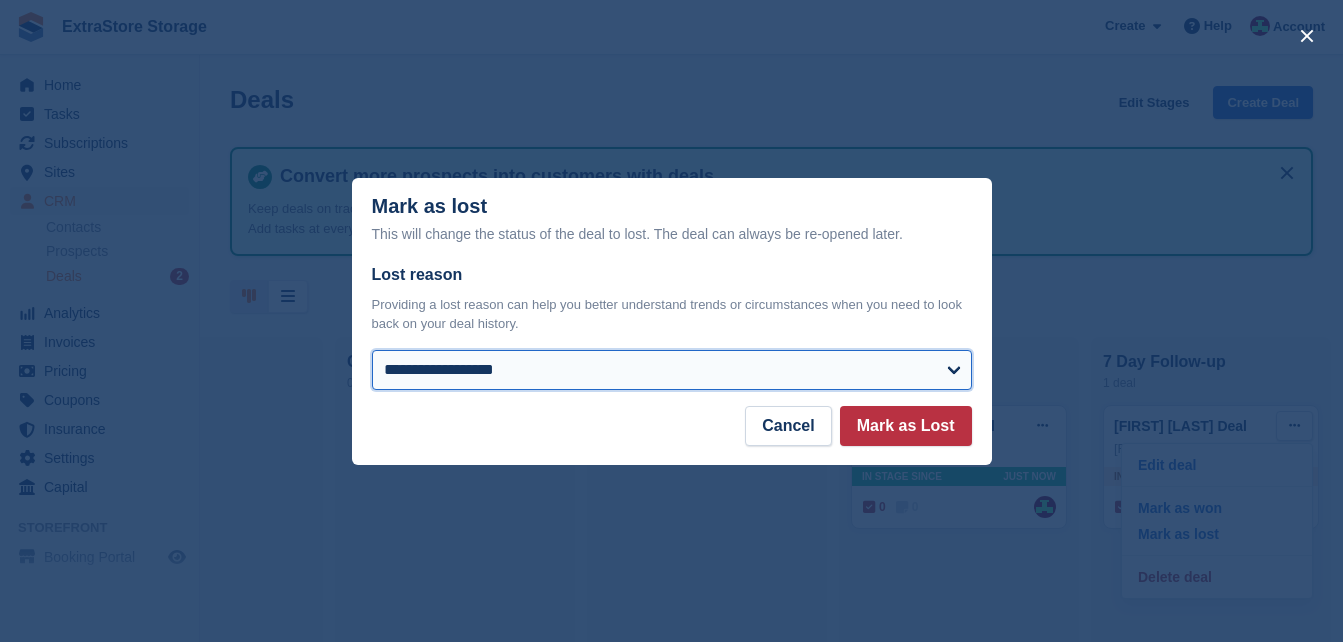 click on "**********" at bounding box center [672, 370] 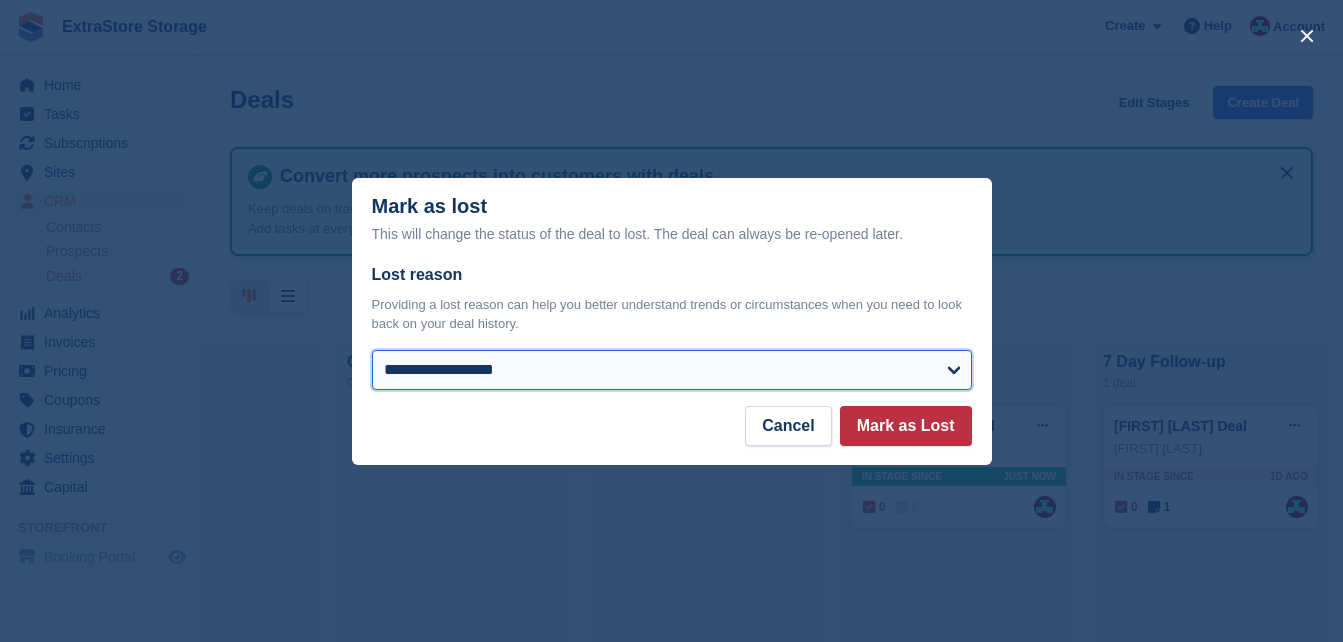 select on "**********" 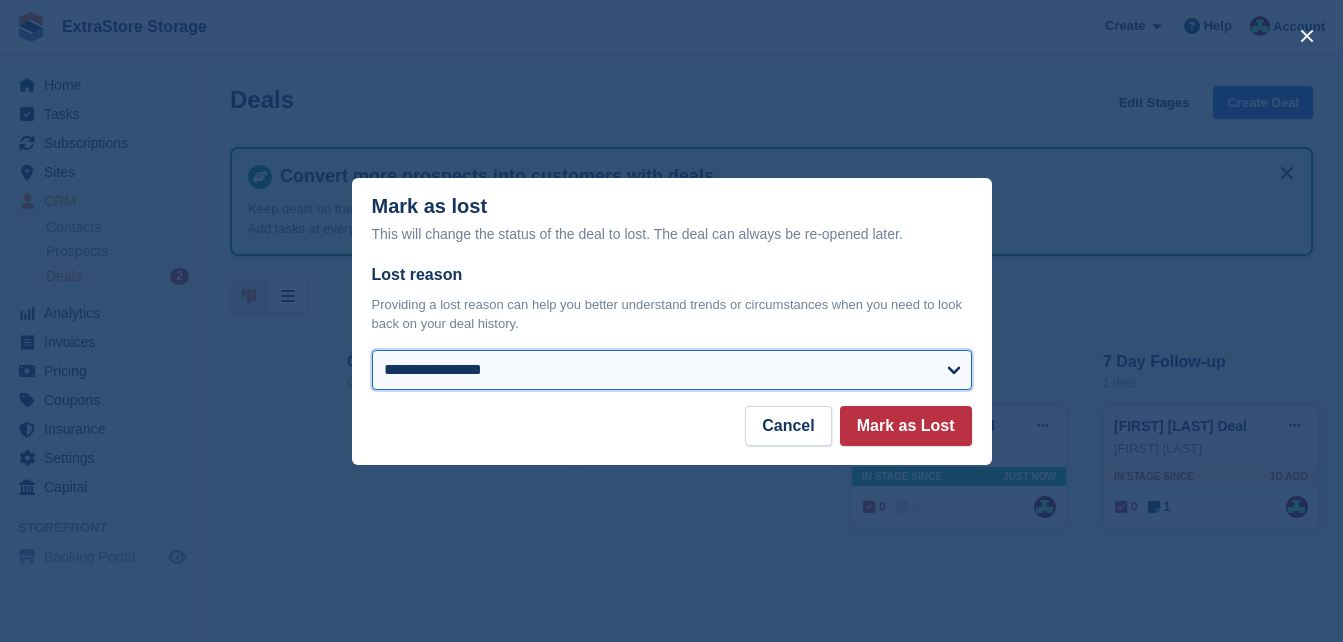 click on "**********" at bounding box center (672, 370) 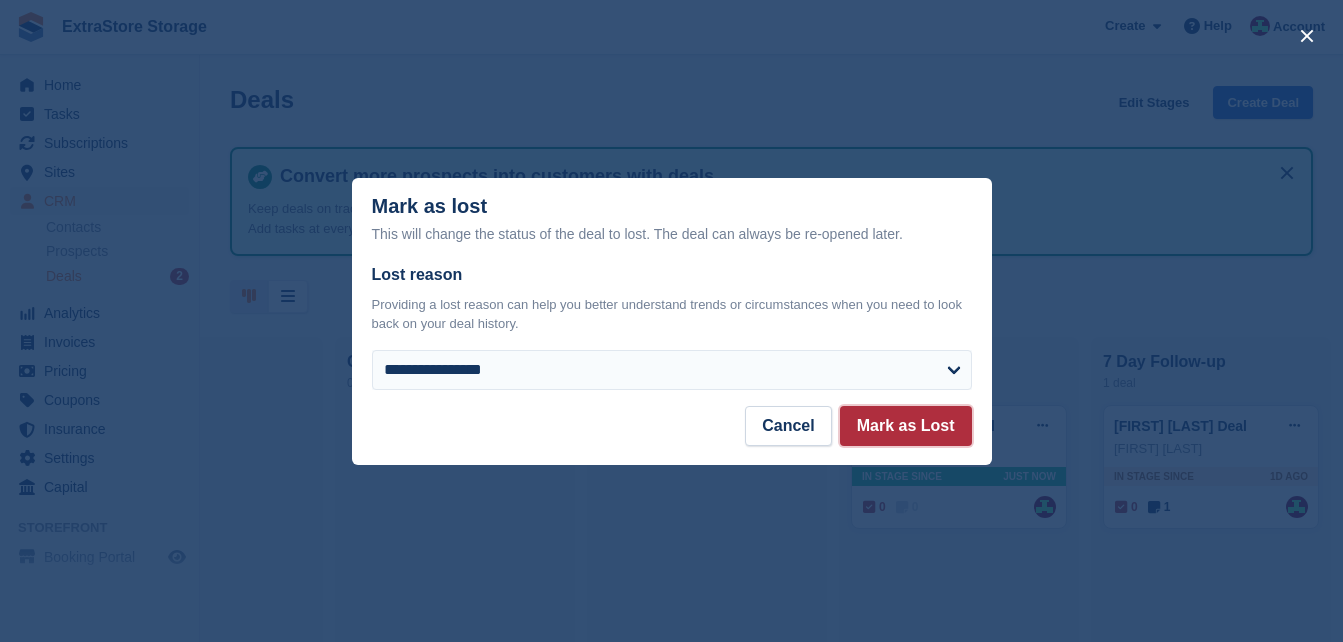 click on "Mark as Lost" at bounding box center [906, 426] 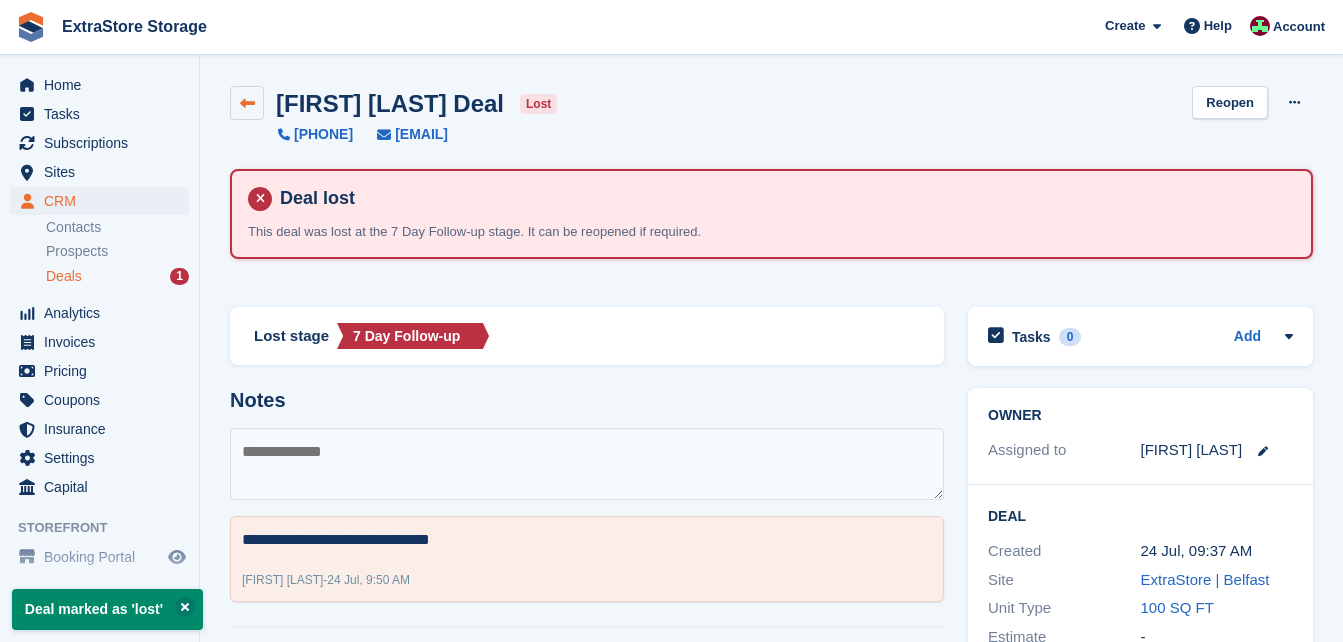 click at bounding box center [247, 103] 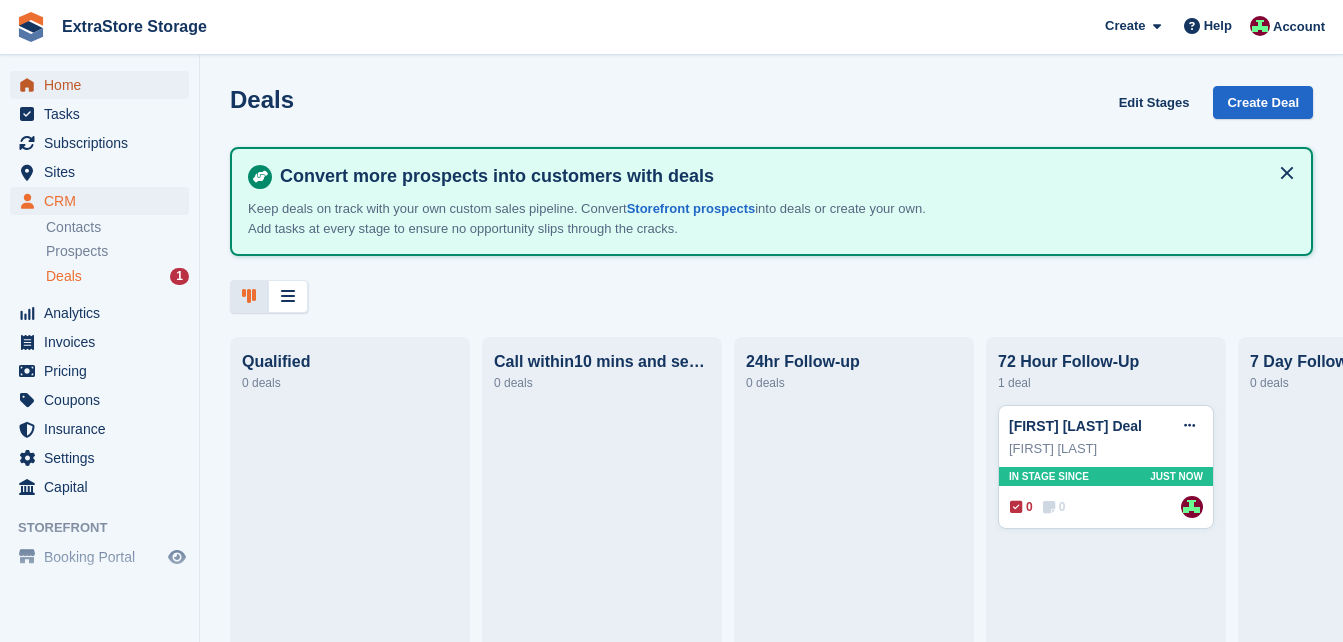 click on "Home" at bounding box center (104, 85) 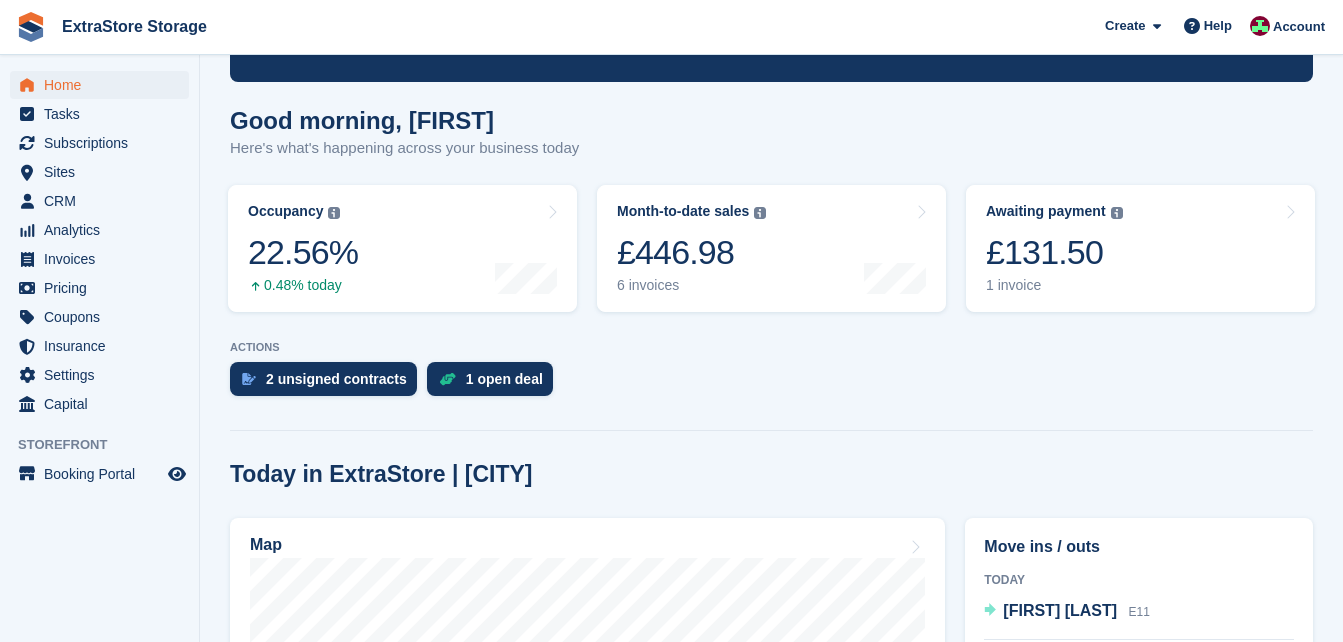 scroll, scrollTop: 200, scrollLeft: 0, axis: vertical 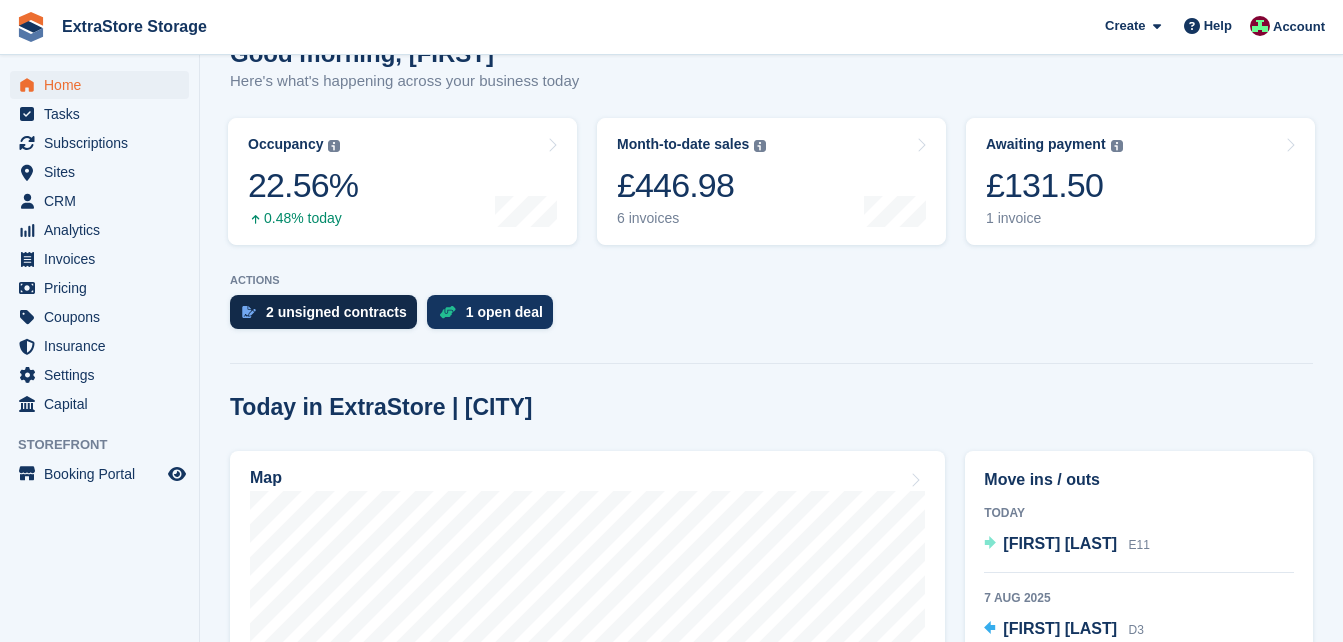 click on "2
unsigned contracts" at bounding box center [336, 312] 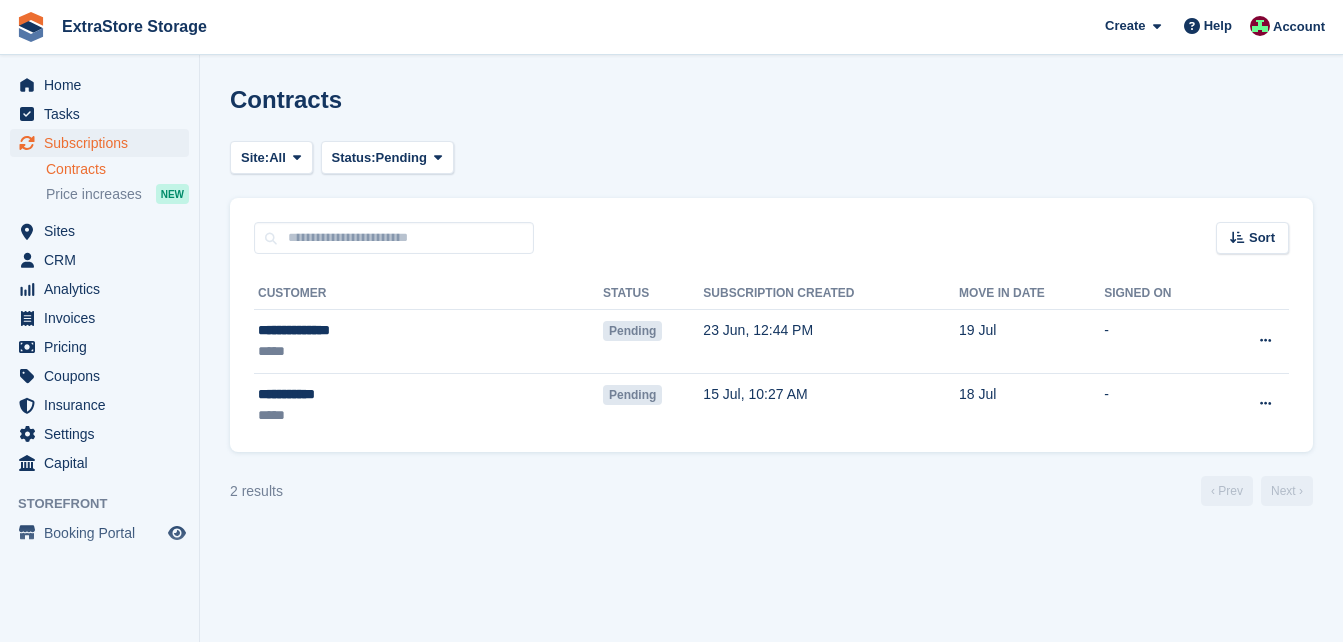scroll, scrollTop: 0, scrollLeft: 0, axis: both 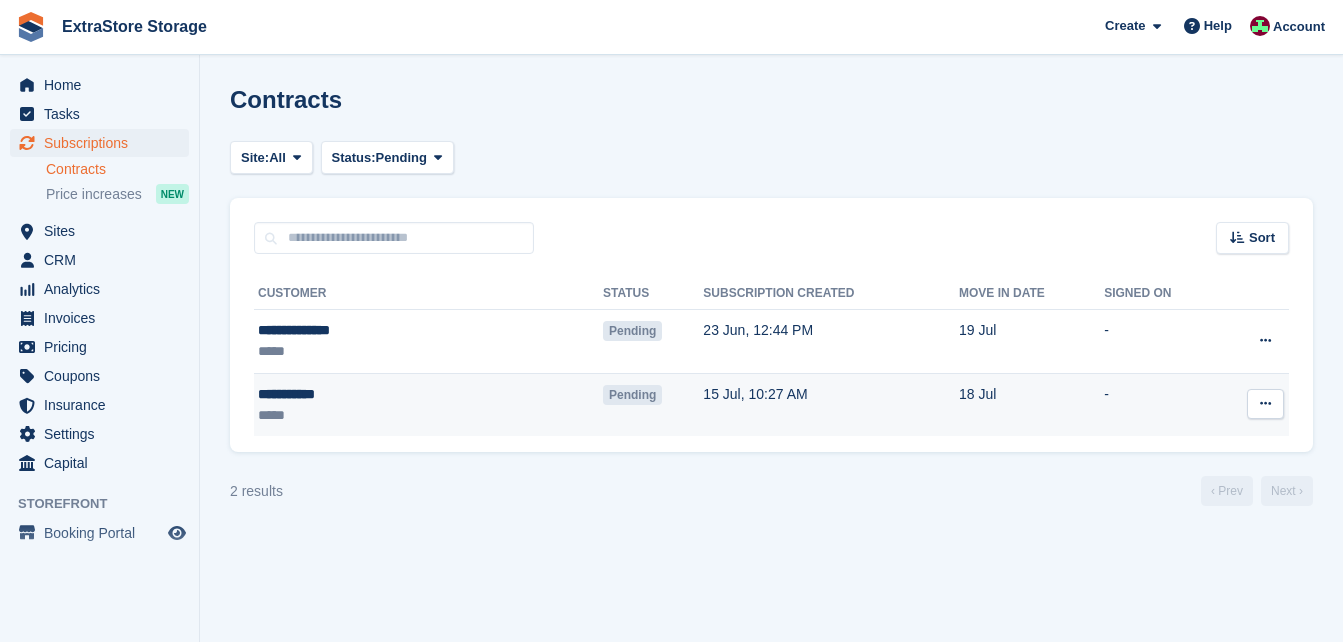 click on "**********" at bounding box center [359, 394] 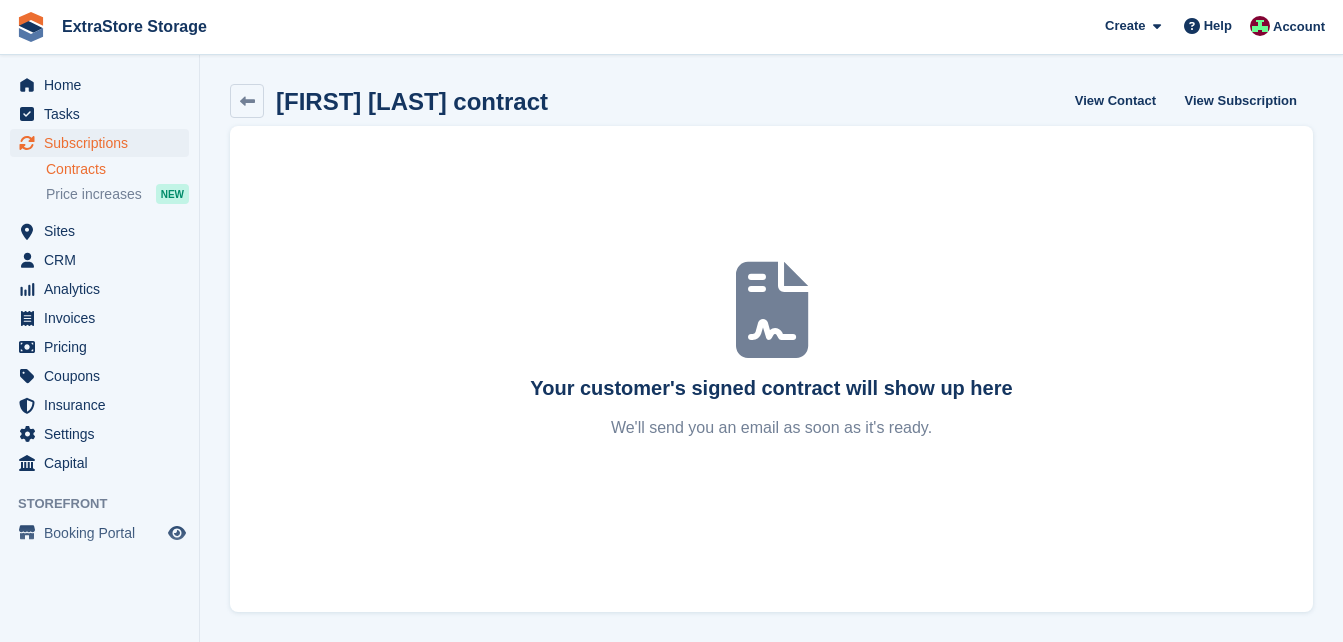 scroll, scrollTop: 0, scrollLeft: 0, axis: both 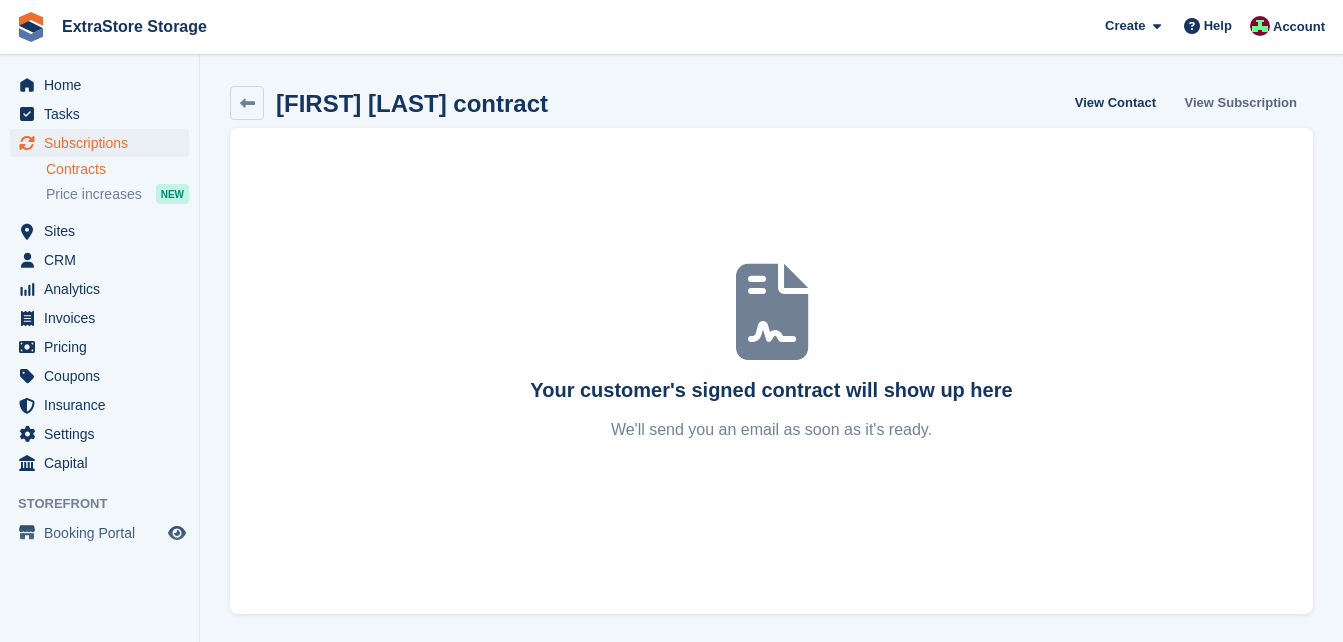 click on "View Subscription" at bounding box center [1241, 102] 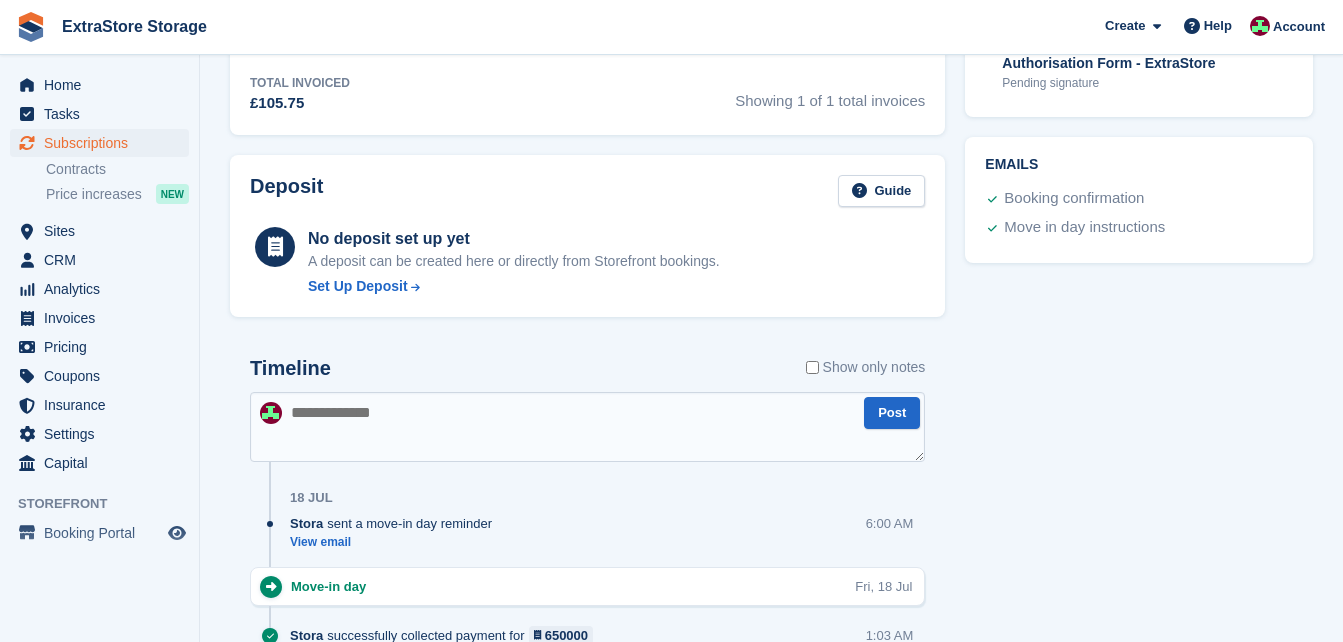 scroll, scrollTop: 600, scrollLeft: 0, axis: vertical 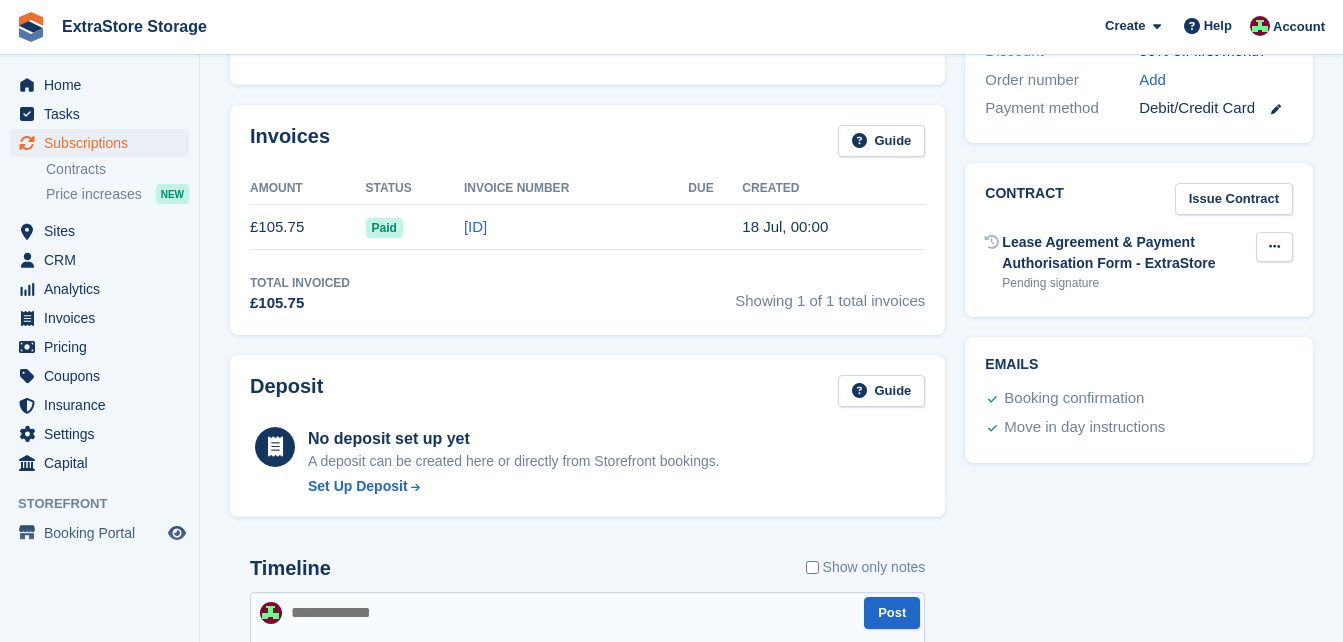 click at bounding box center [1274, 246] 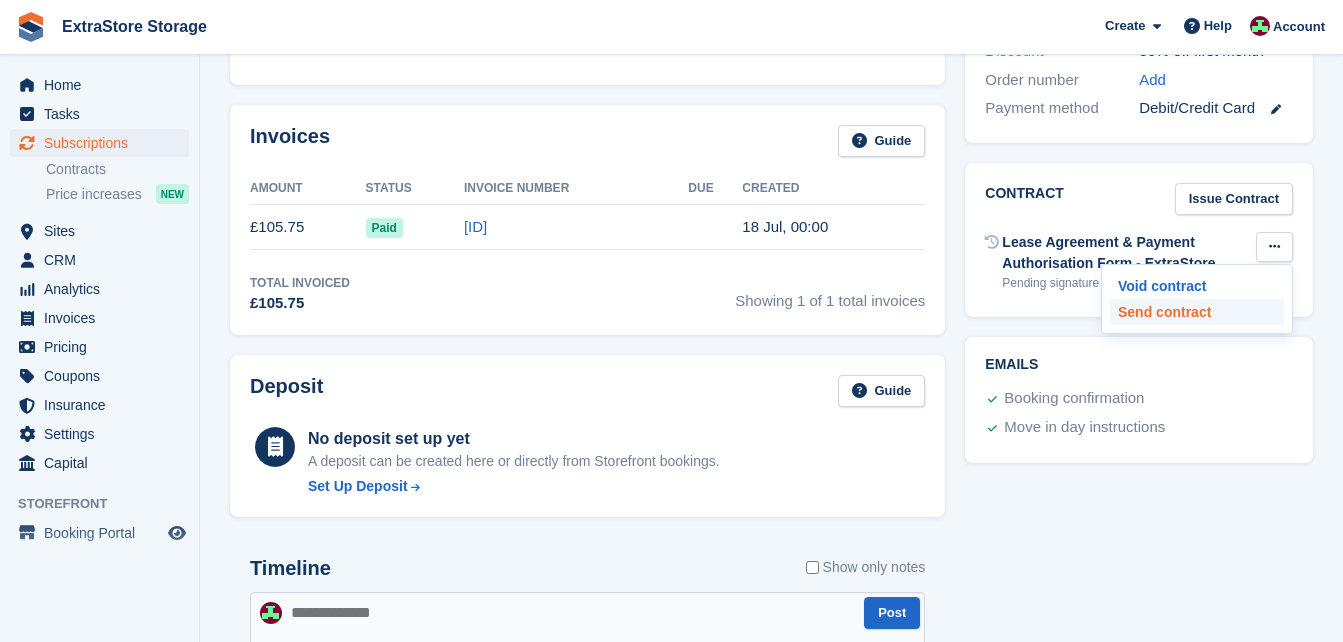 click on "Send contract" at bounding box center [1197, 312] 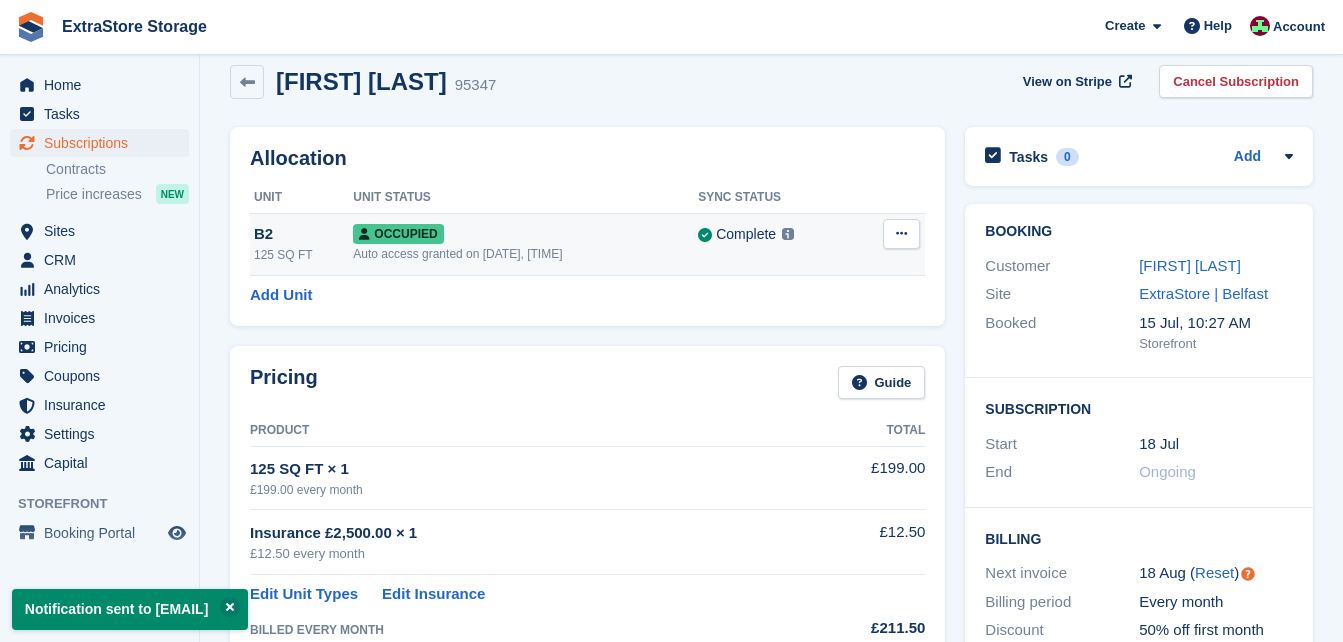 scroll, scrollTop: 0, scrollLeft: 0, axis: both 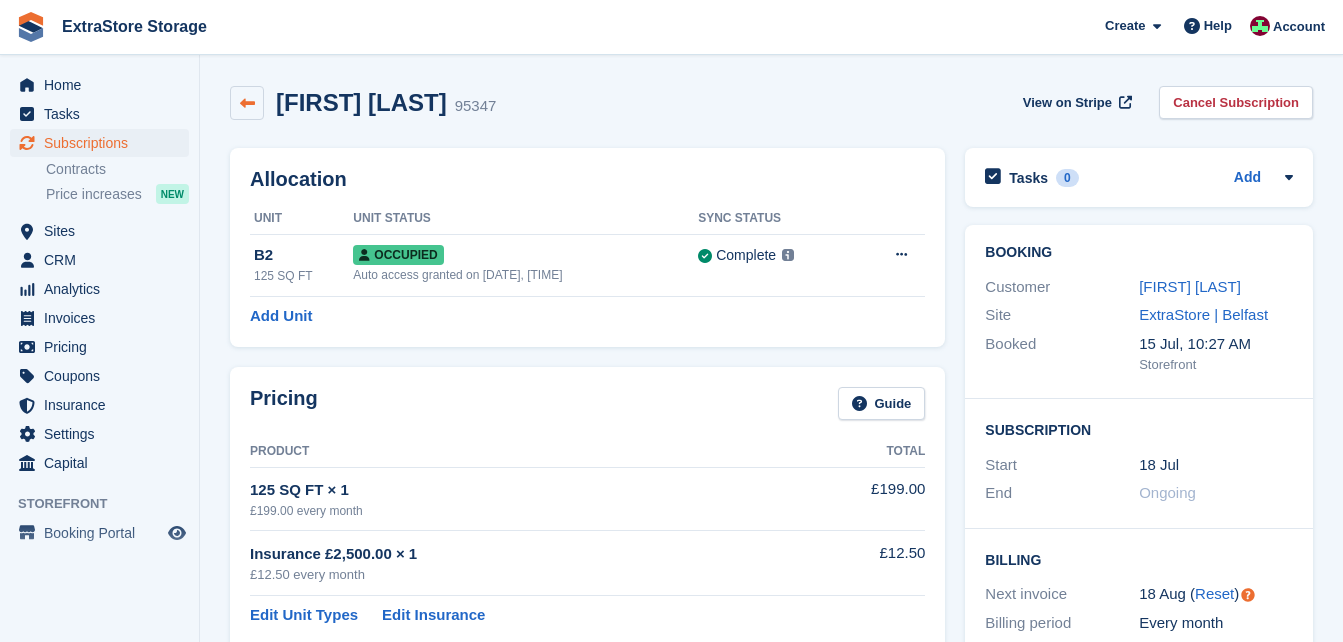 click at bounding box center [247, 103] 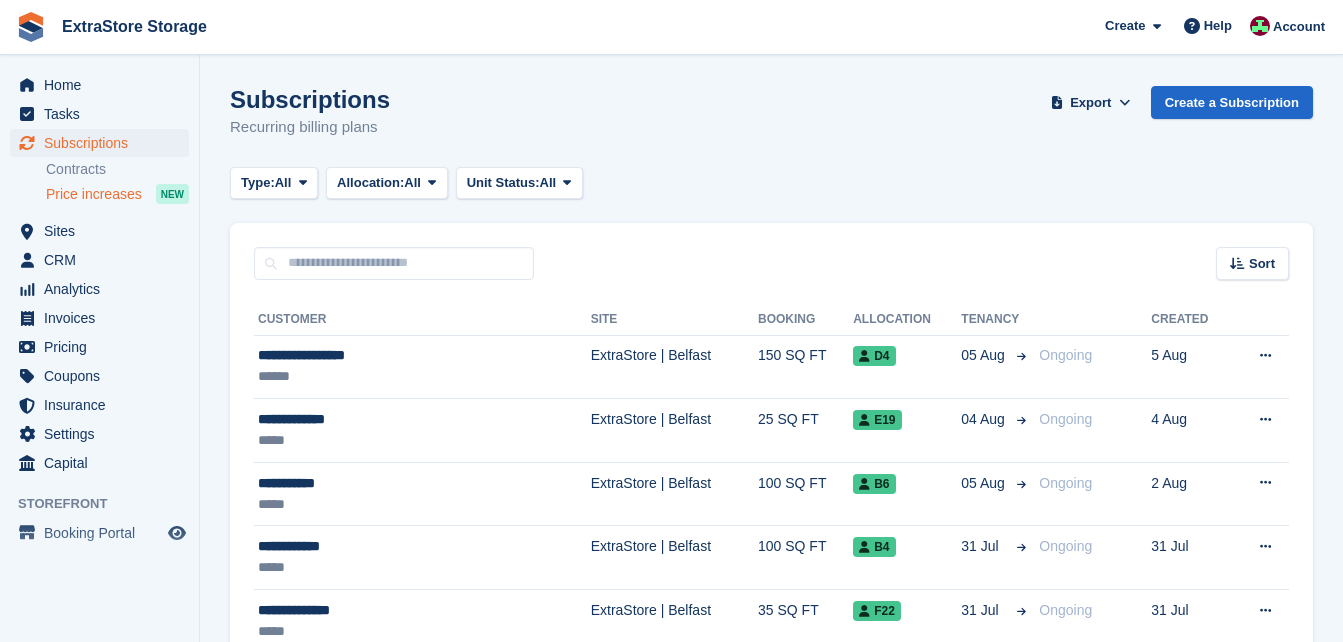 click on "Price increases
NEW" at bounding box center [117, 194] 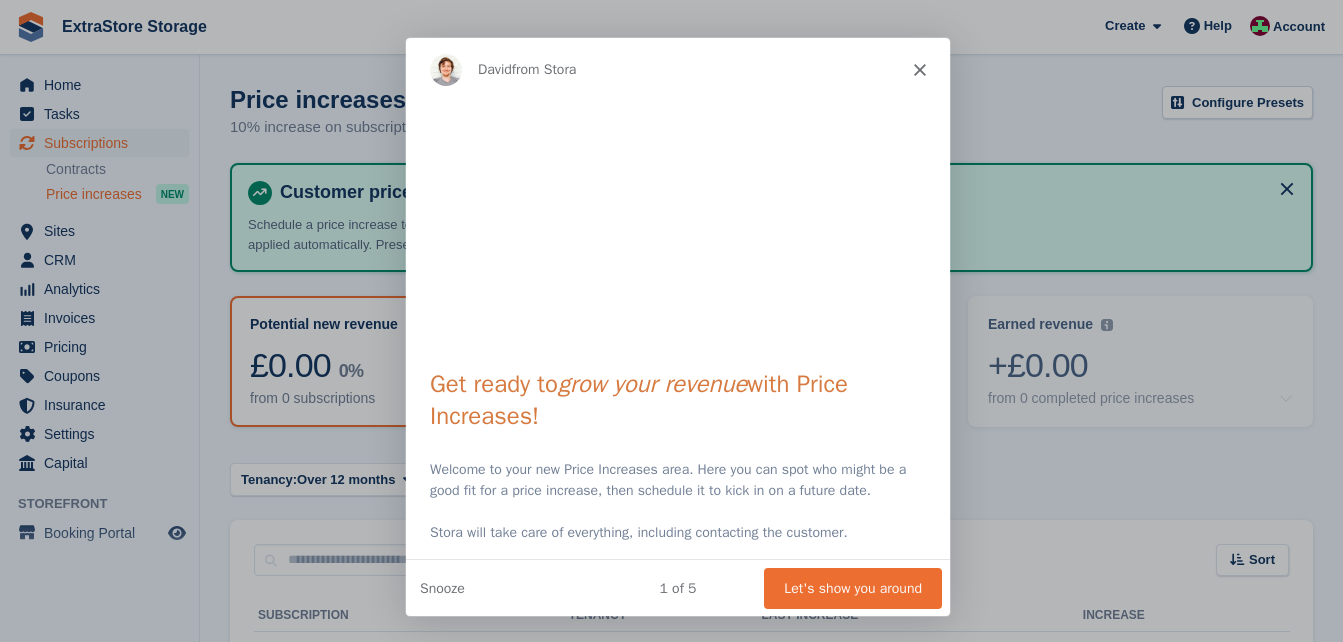 scroll, scrollTop: 0, scrollLeft: 0, axis: both 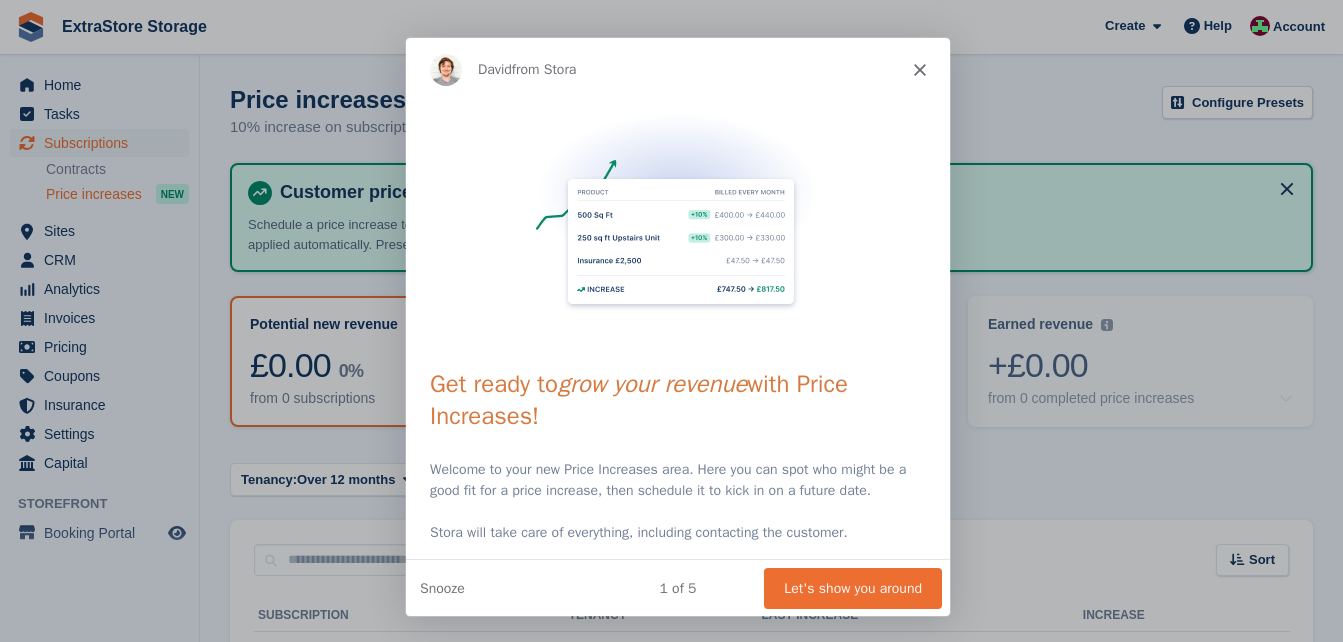 click 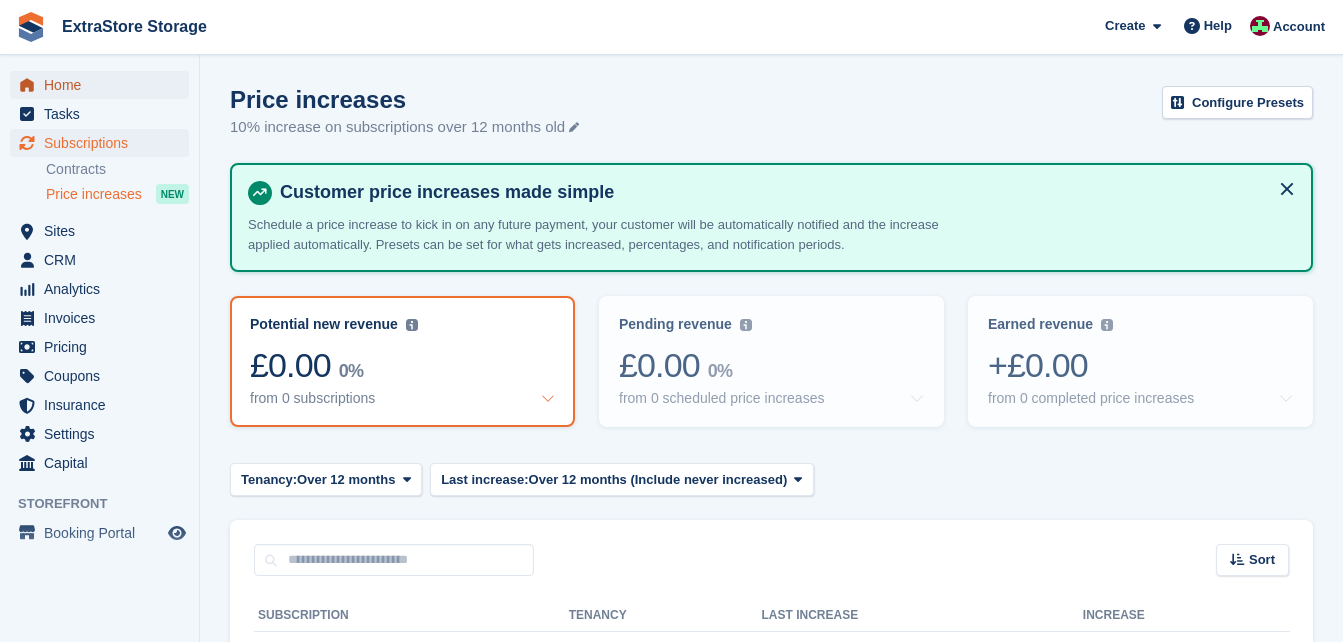 click on "Home" at bounding box center [104, 85] 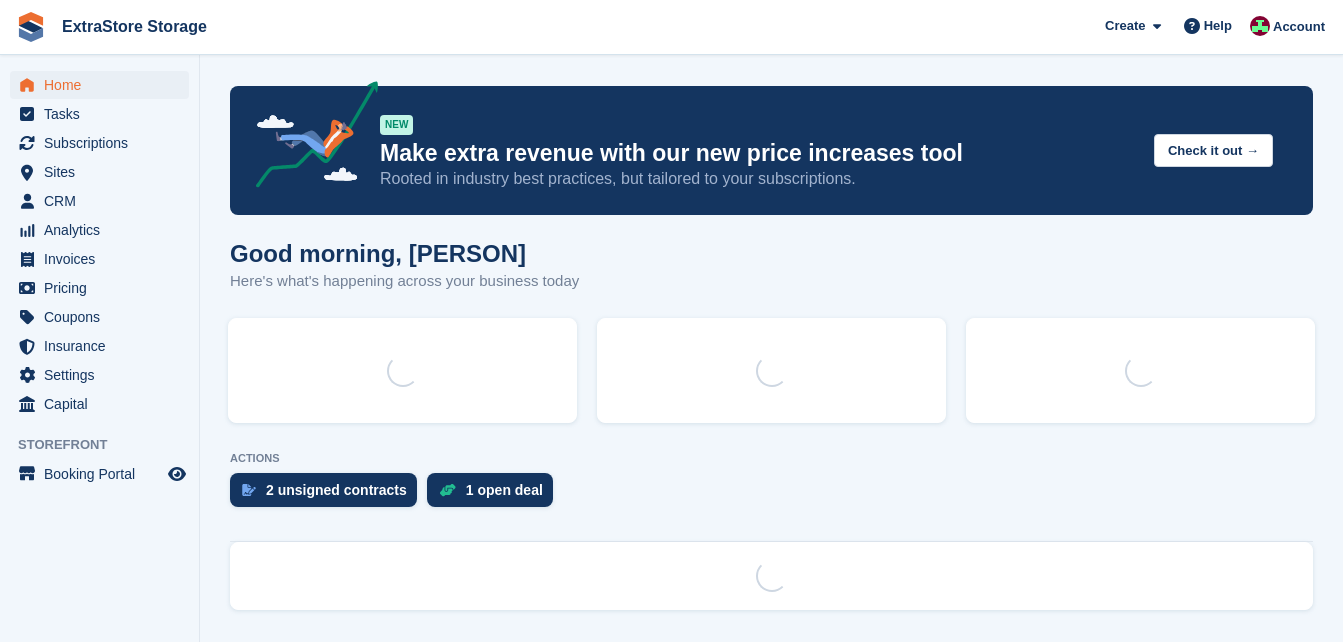 scroll, scrollTop: 0, scrollLeft: 0, axis: both 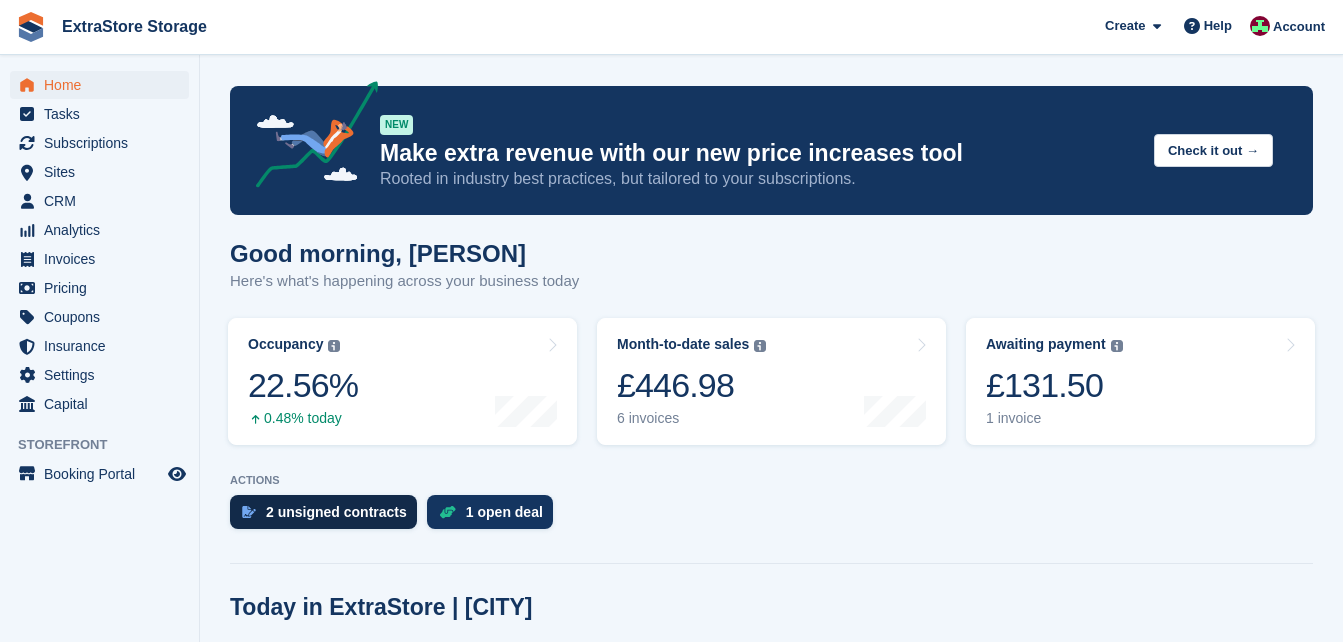 click on "2
unsigned contracts" at bounding box center (336, 512) 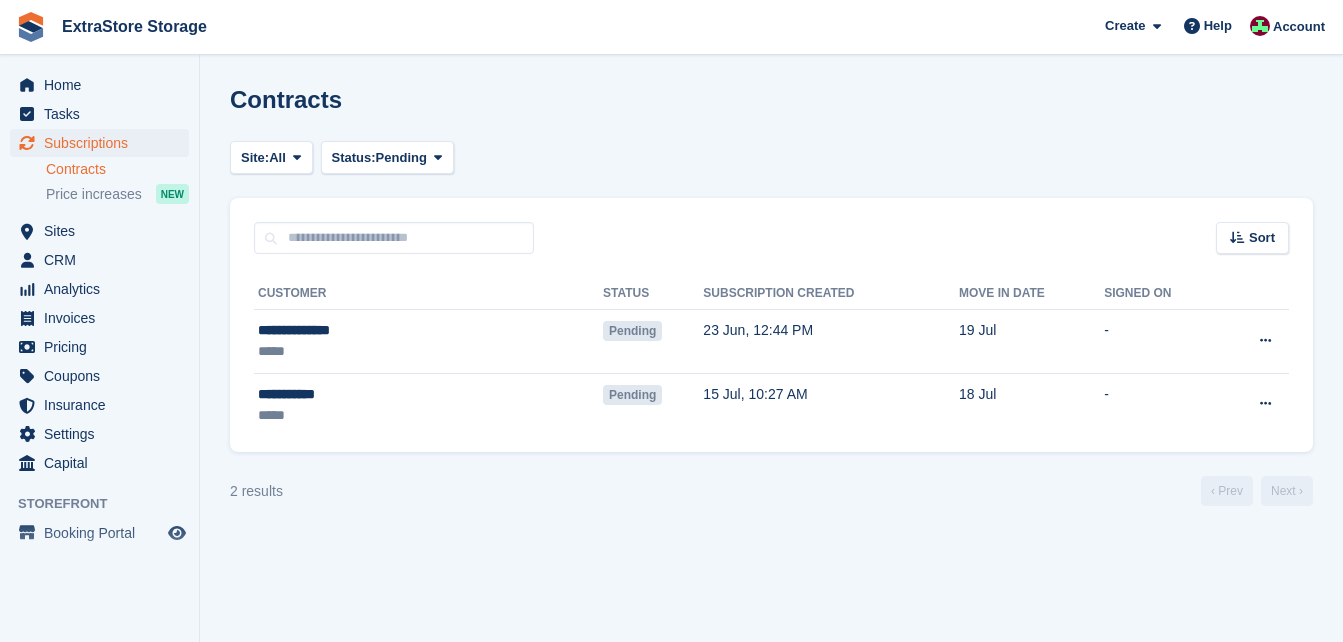 scroll, scrollTop: 0, scrollLeft: 0, axis: both 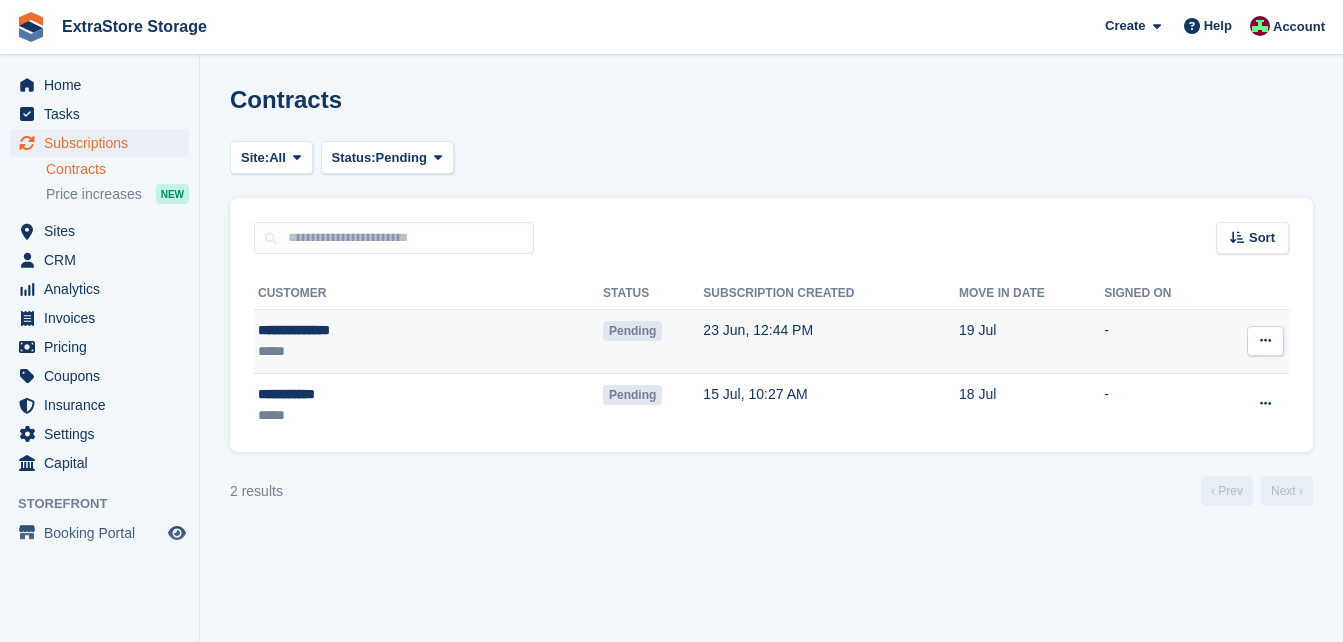 click on "**********" at bounding box center (359, 330) 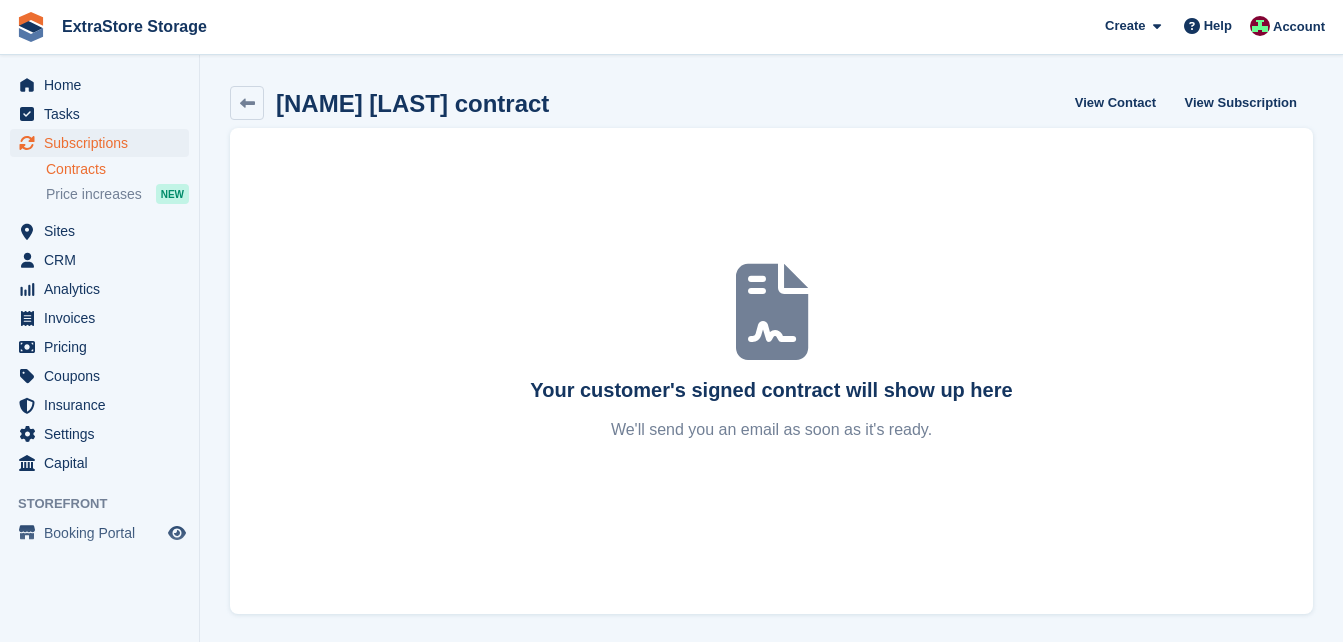 scroll, scrollTop: 0, scrollLeft: 0, axis: both 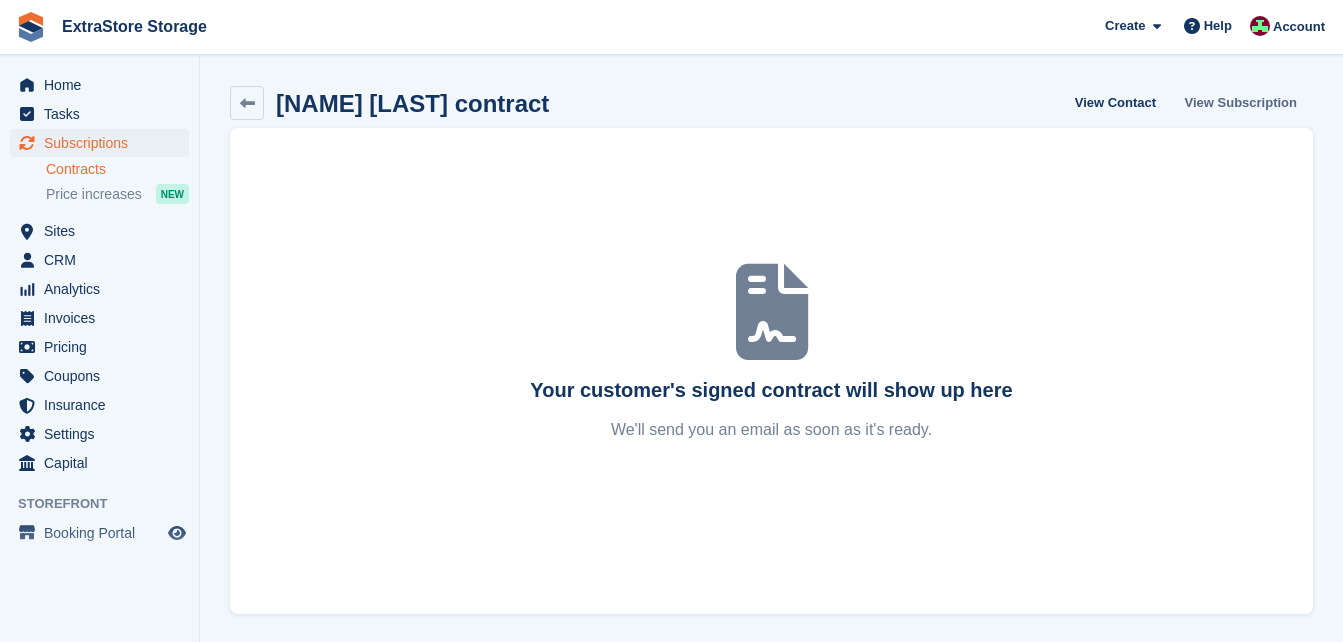 click on "View Subscription" at bounding box center (1241, 102) 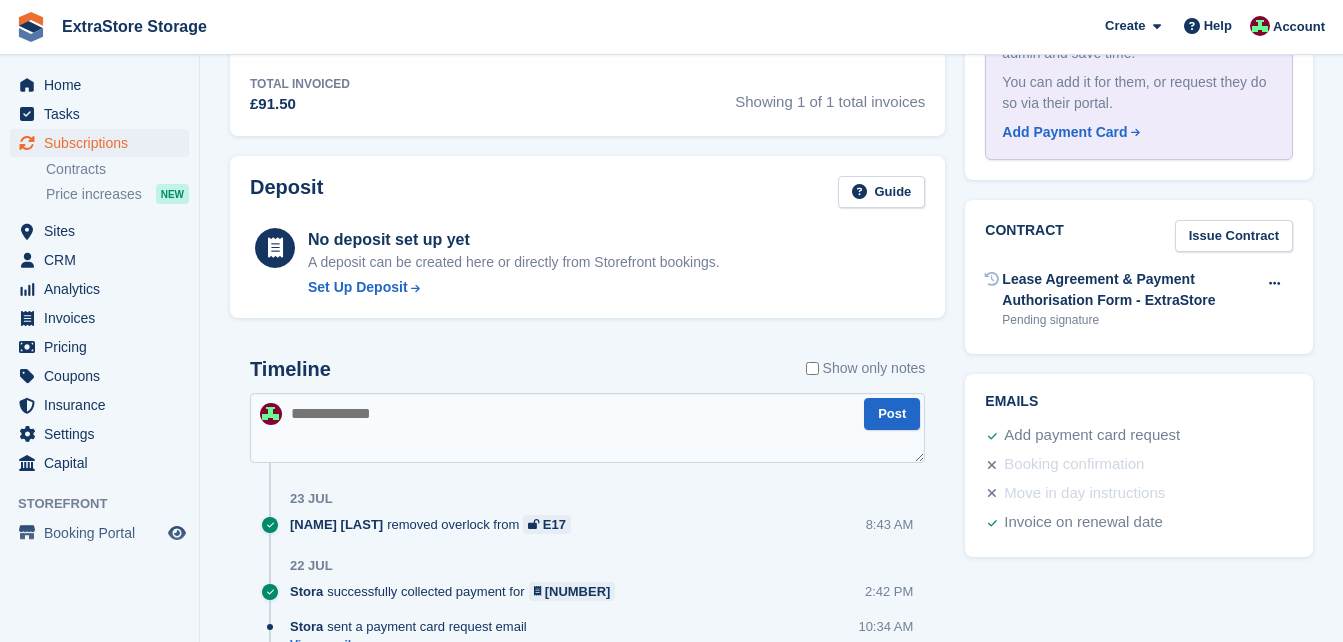 scroll, scrollTop: 800, scrollLeft: 0, axis: vertical 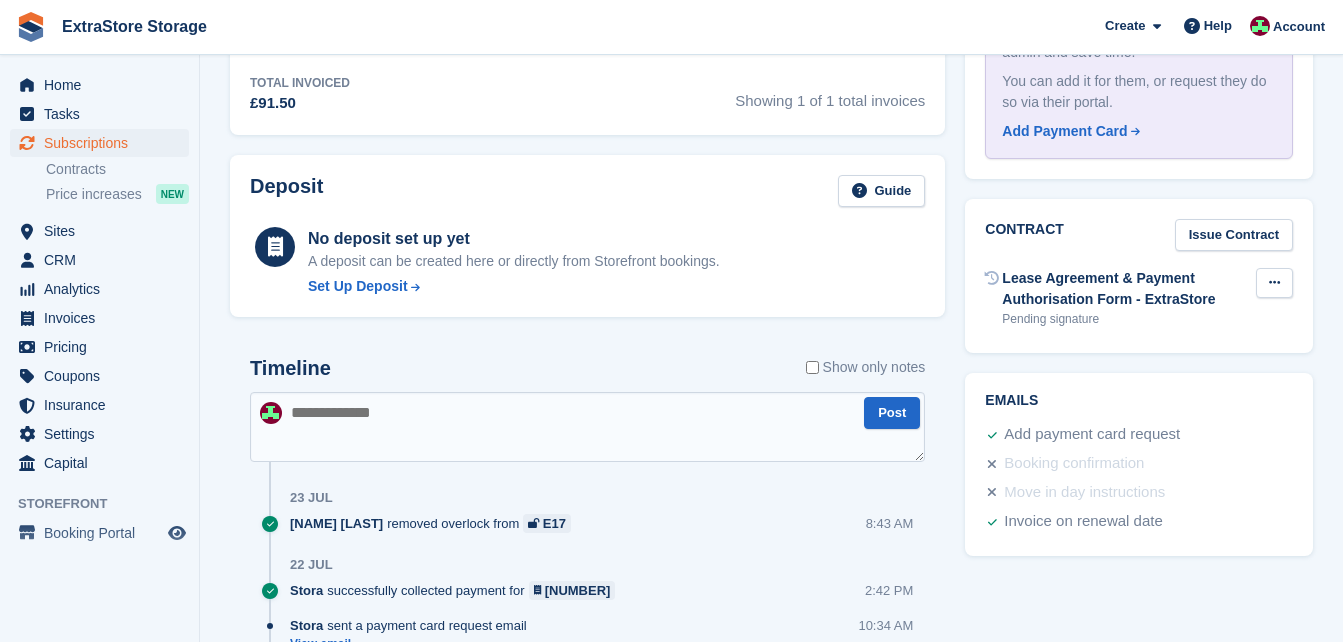 click at bounding box center [1274, 283] 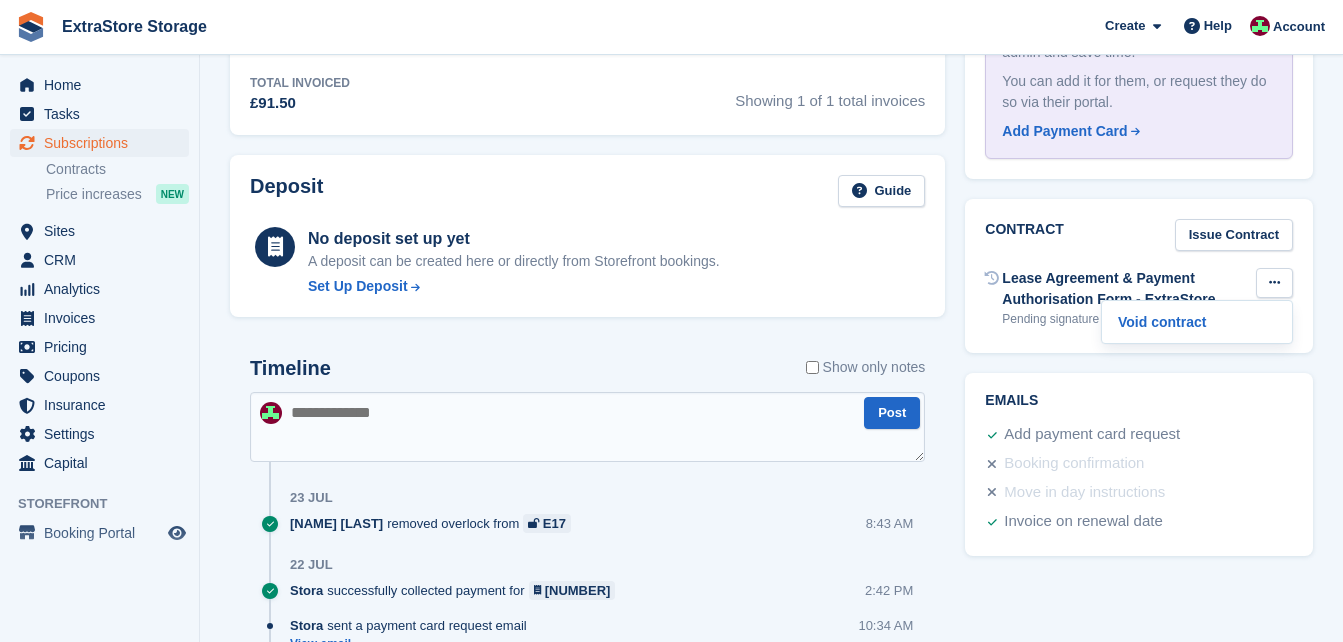 click on "Contract" at bounding box center (1024, 235) 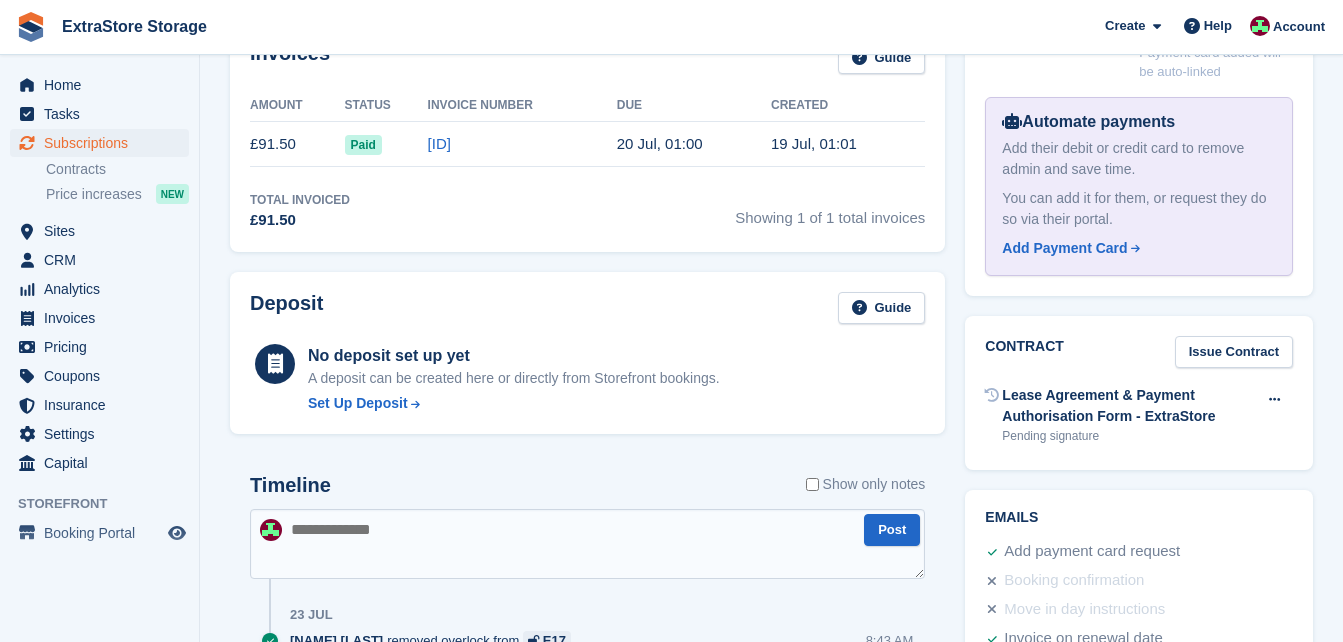 scroll, scrollTop: 698, scrollLeft: 0, axis: vertical 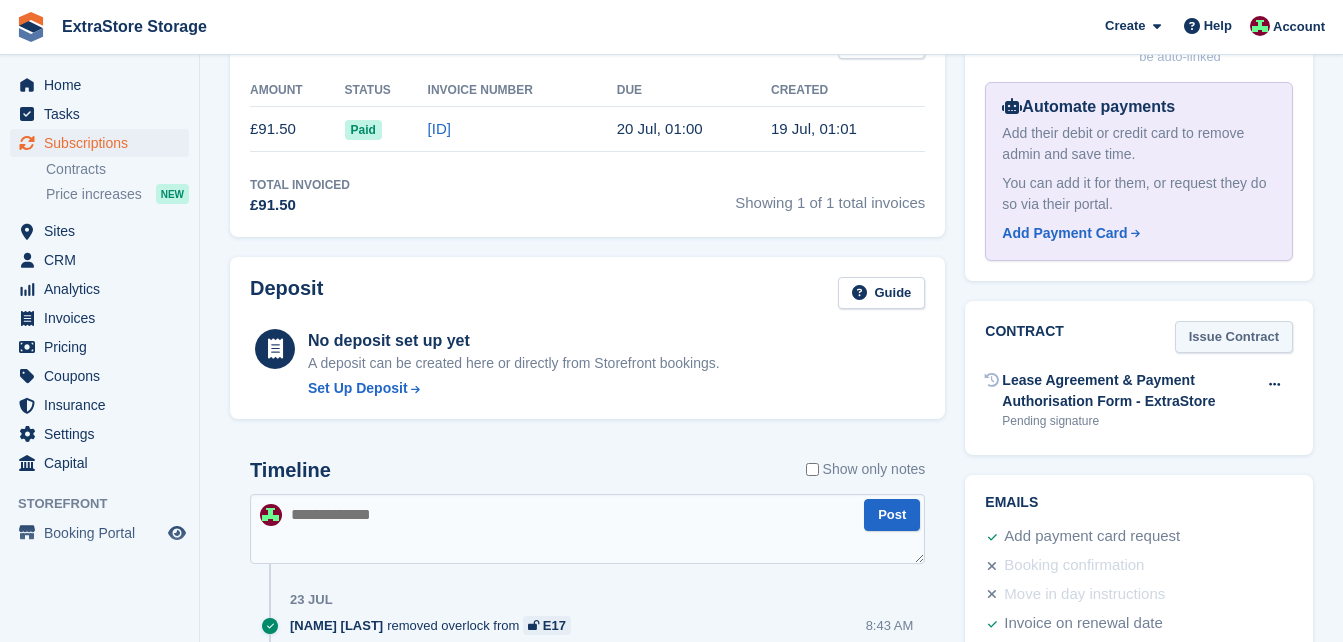 click on "Issue Contract" at bounding box center [1234, 337] 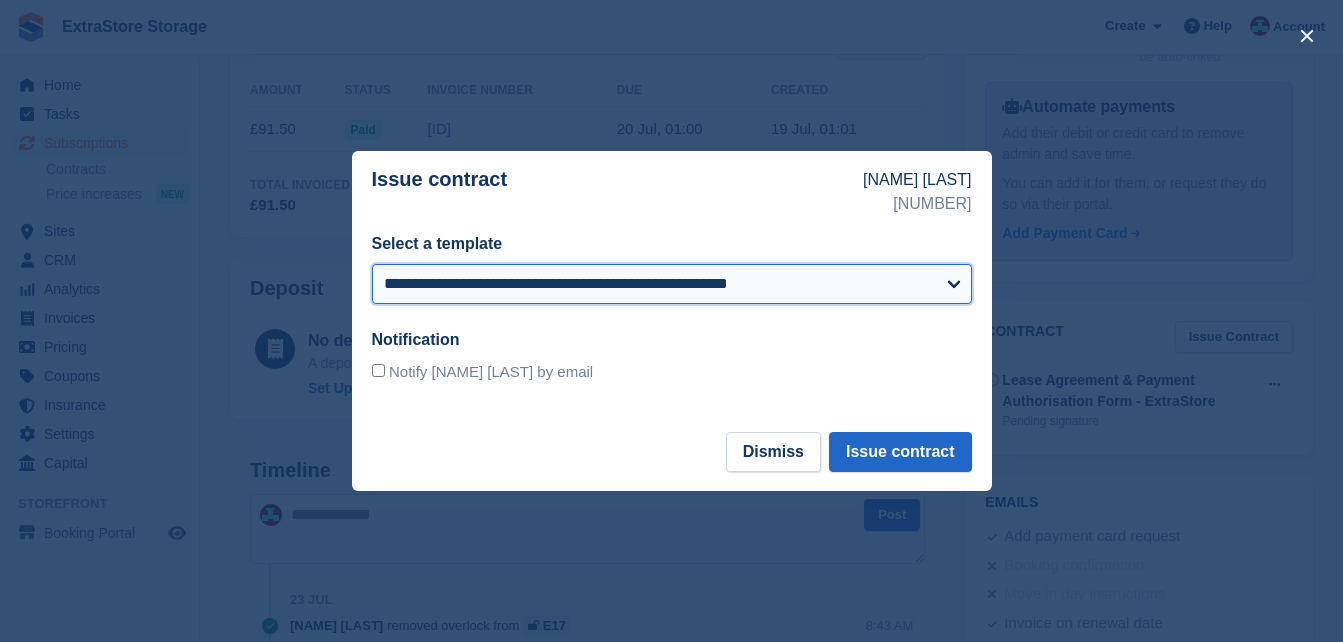 click on "**********" at bounding box center (672, 284) 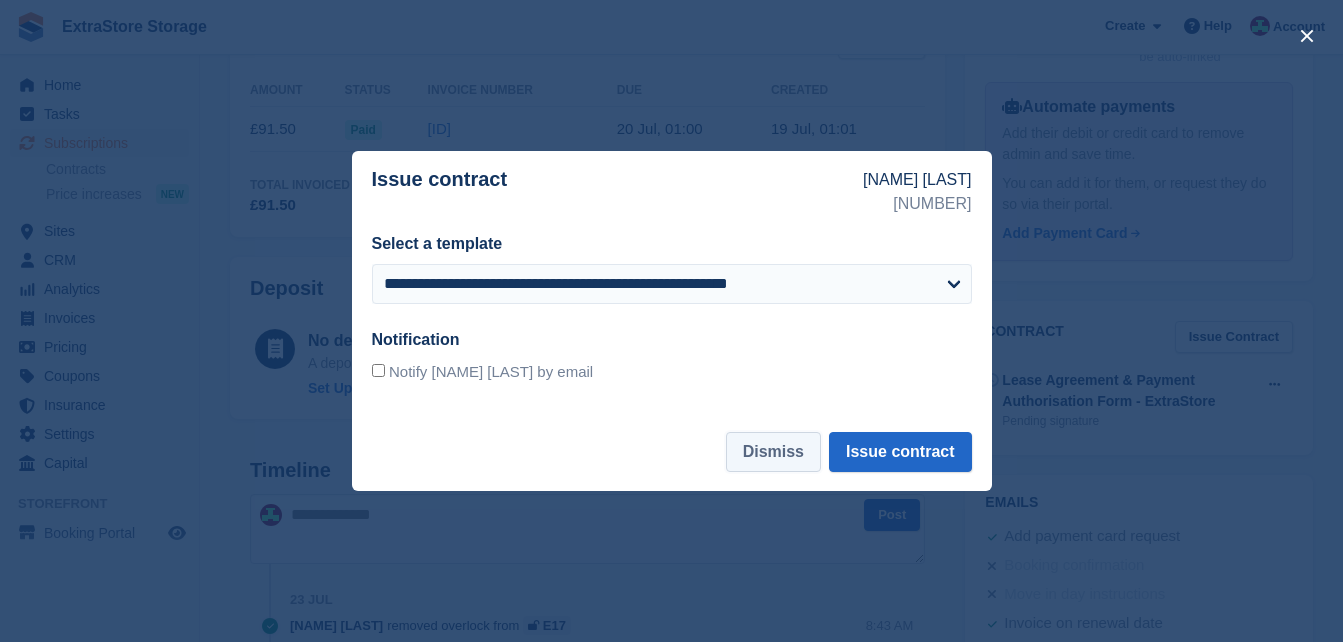 click on "Dismiss" at bounding box center (773, 452) 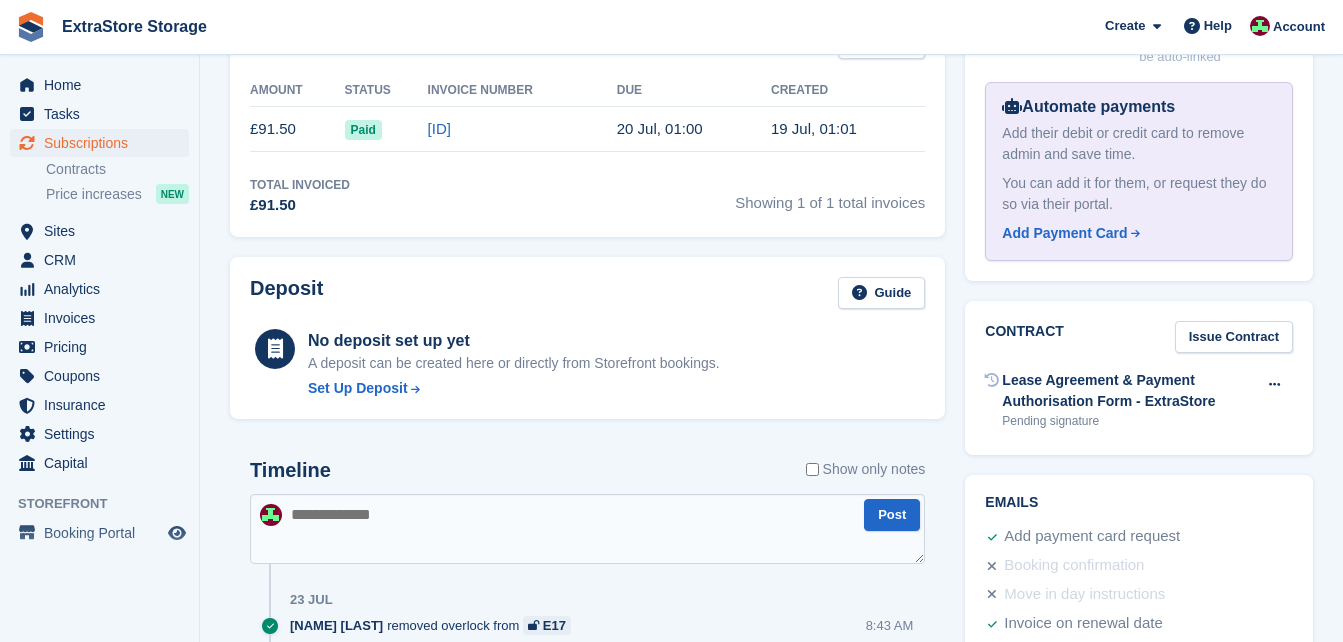 click on "Add payment card request" at bounding box center [1092, 537] 